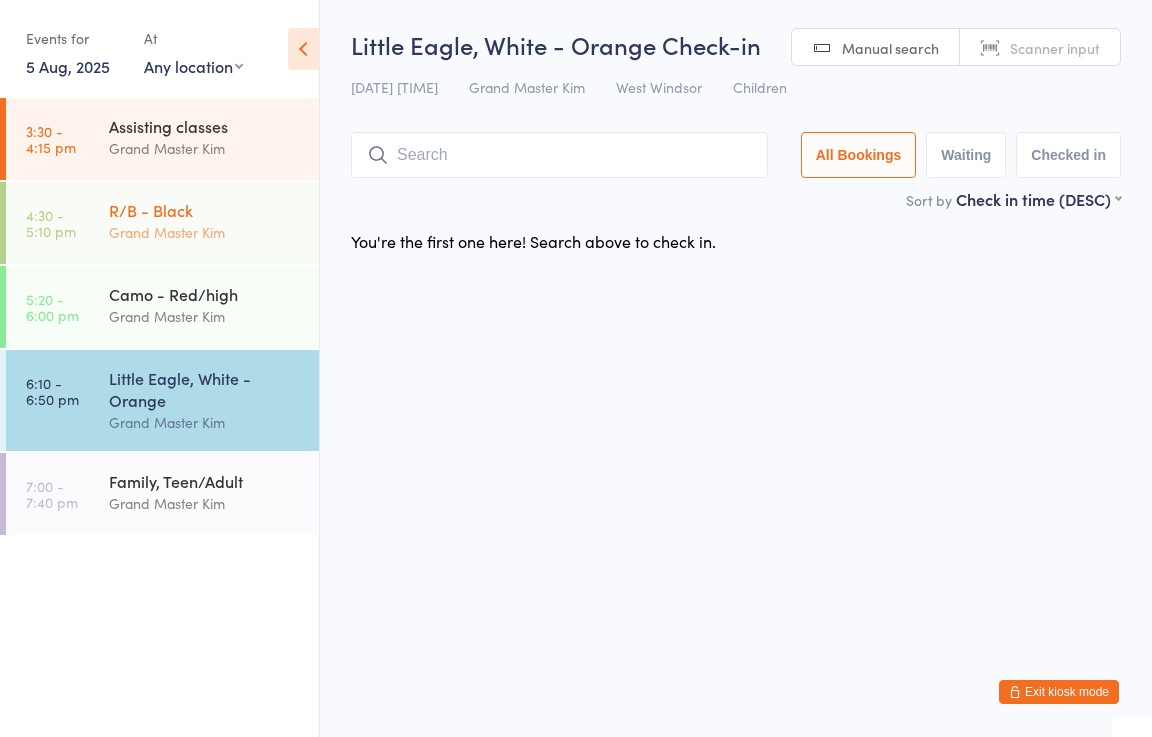 scroll, scrollTop: 0, scrollLeft: 0, axis: both 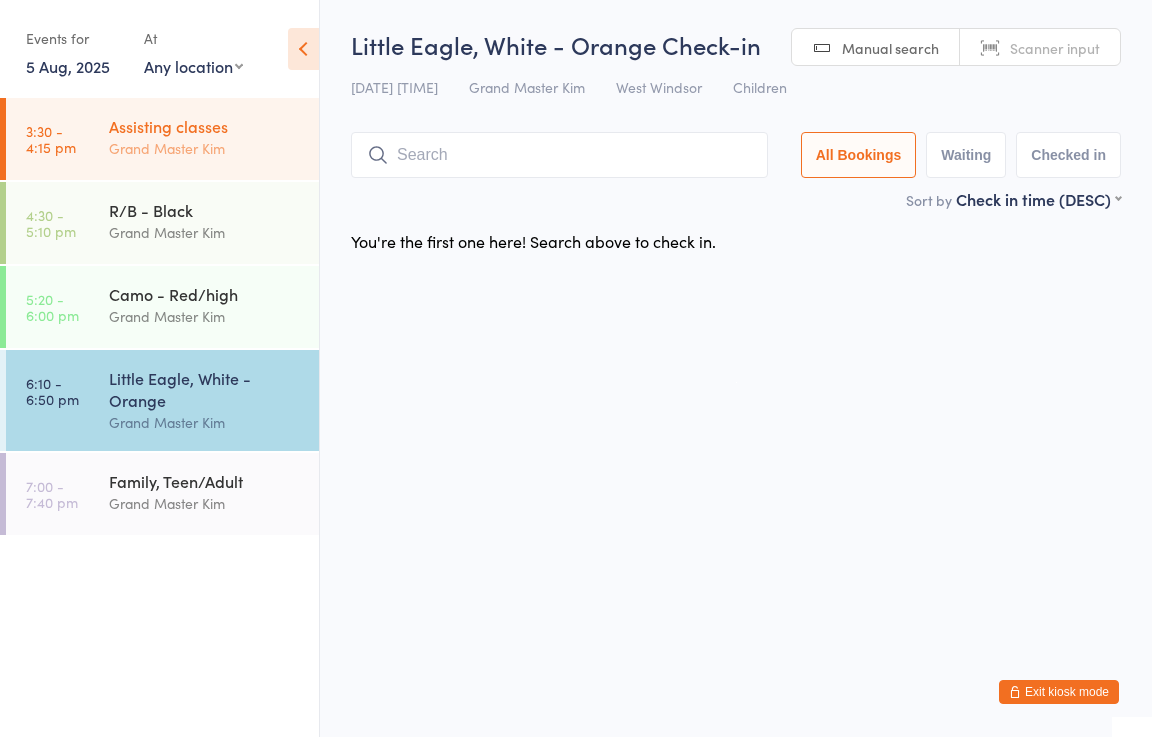 click on "Grand Master Kim" at bounding box center (205, 148) 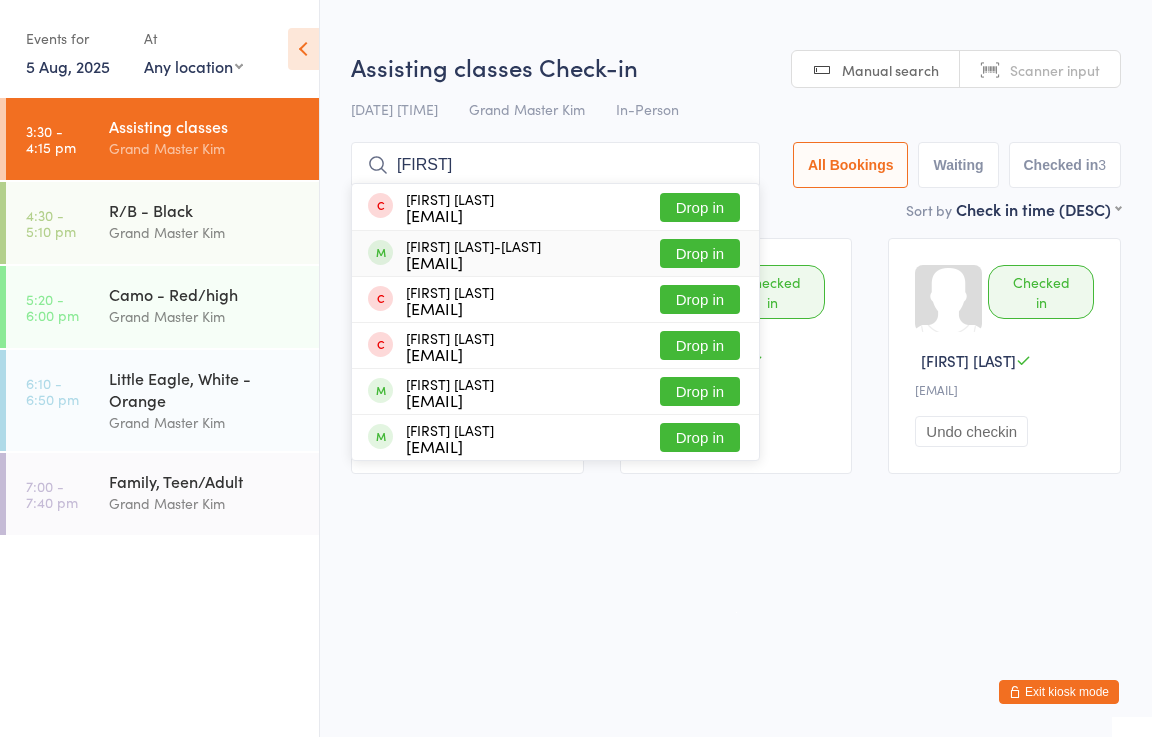 type on "[FIRST]" 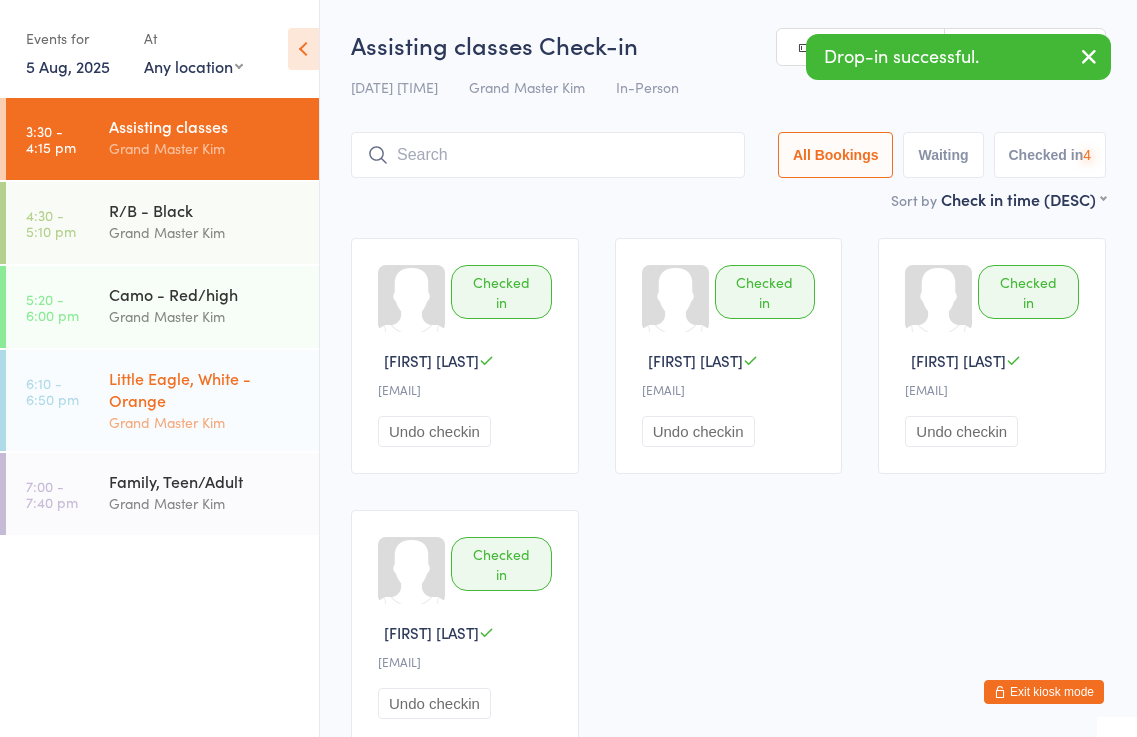 click on "Little Eagle, White - Orange" at bounding box center [205, 389] 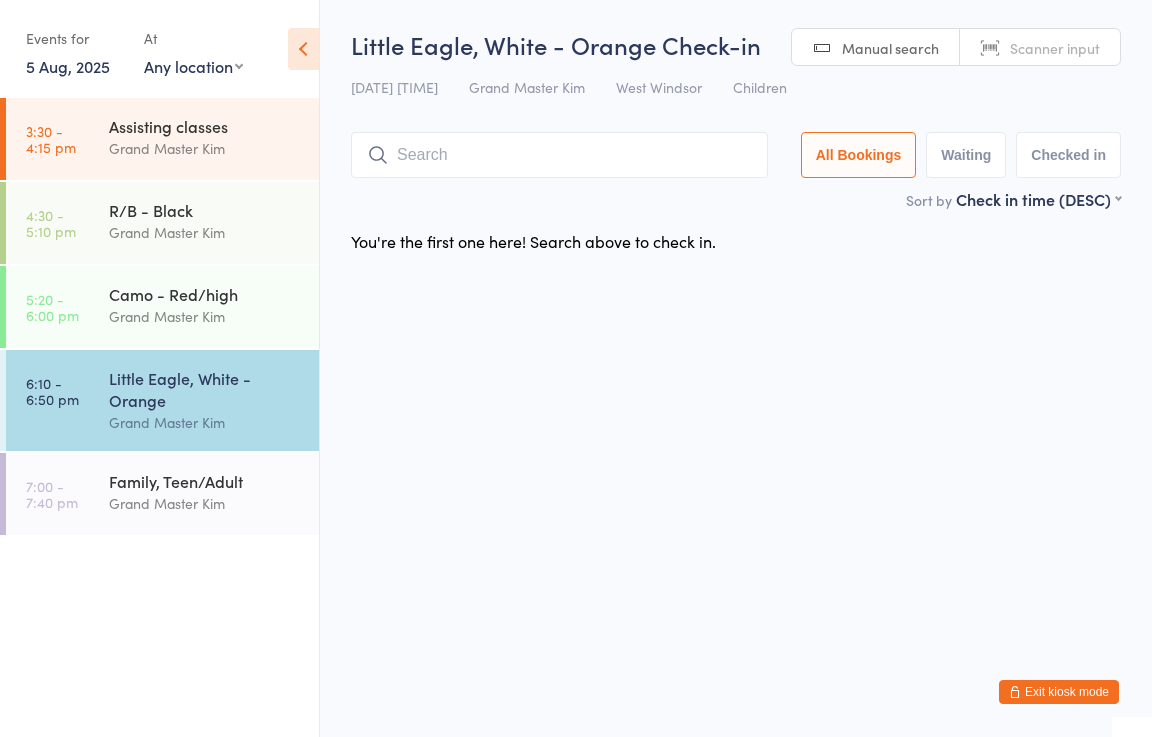 click on "Exit kiosk mode" at bounding box center [1059, 692] 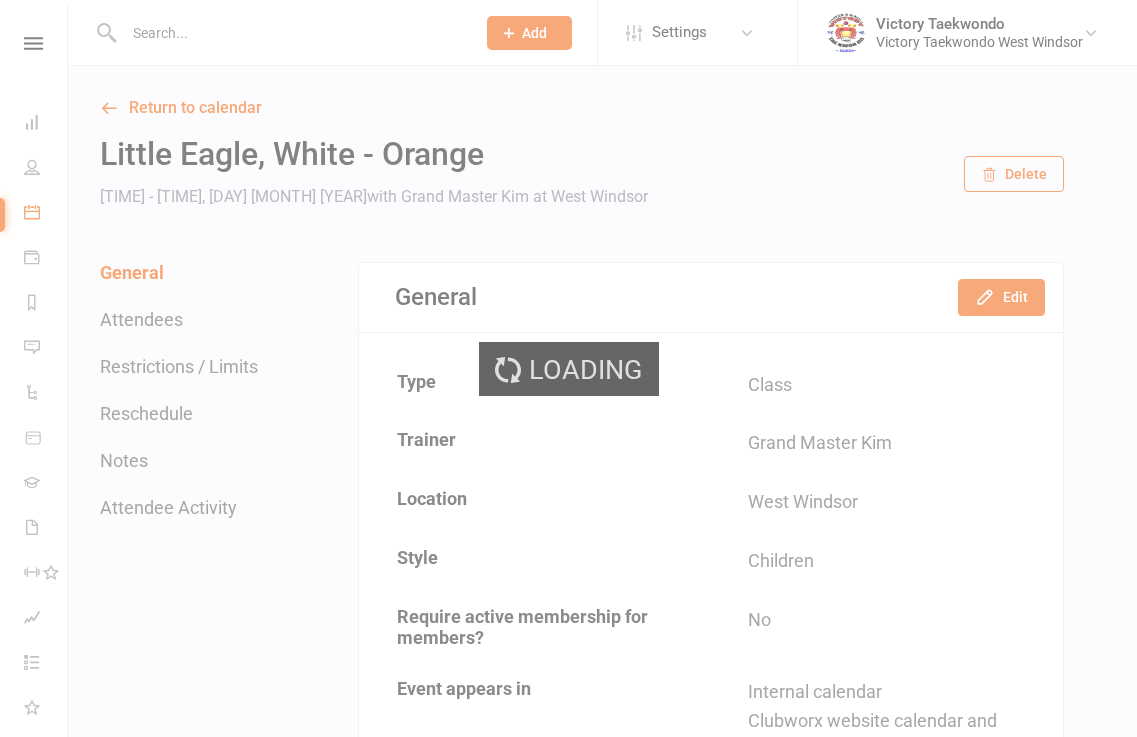 scroll, scrollTop: 0, scrollLeft: 0, axis: both 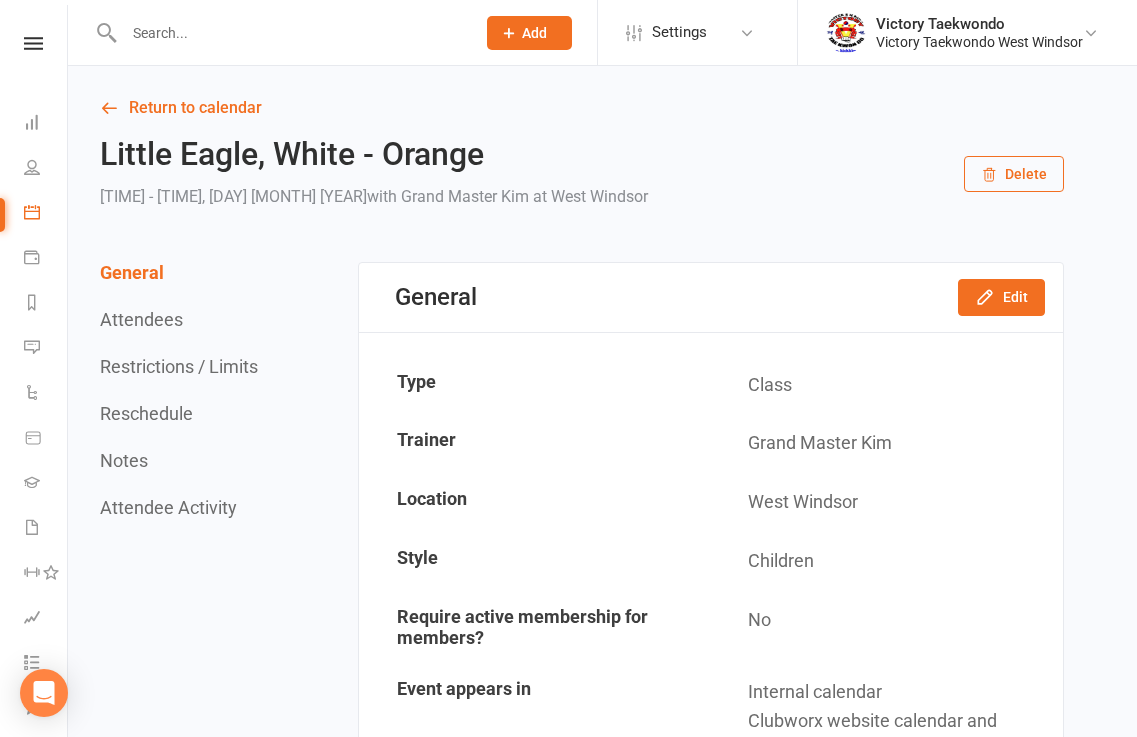 click at bounding box center [289, 33] 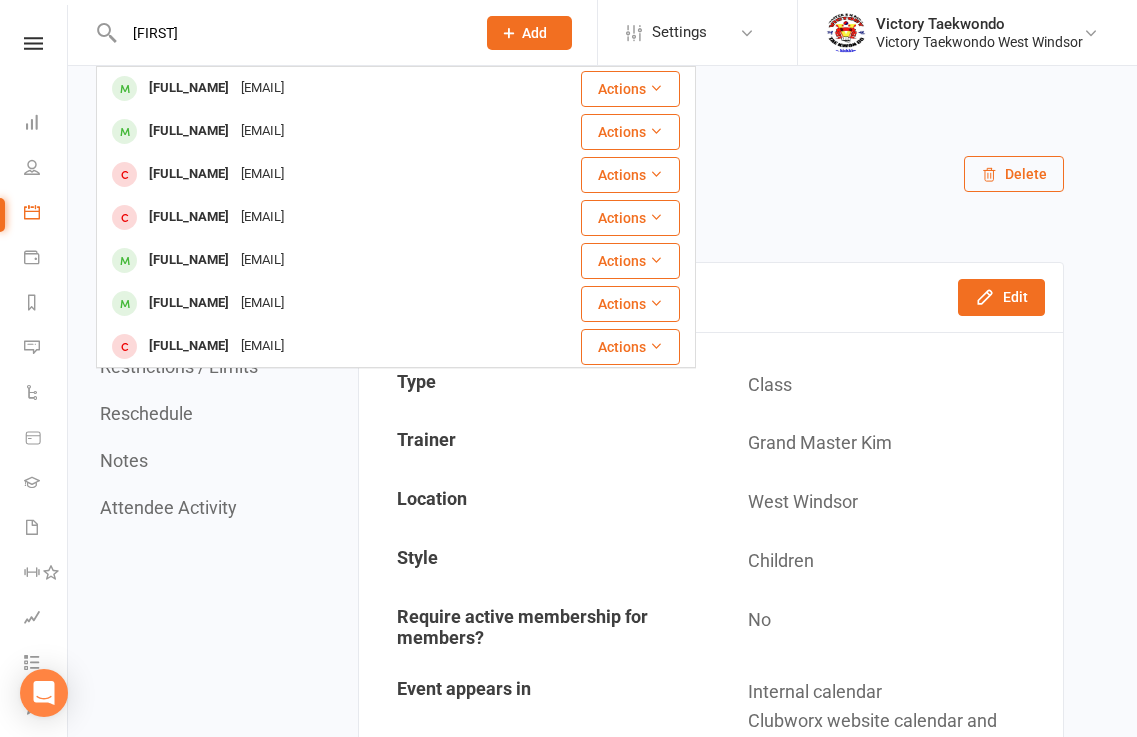 type on "[FIRST]" 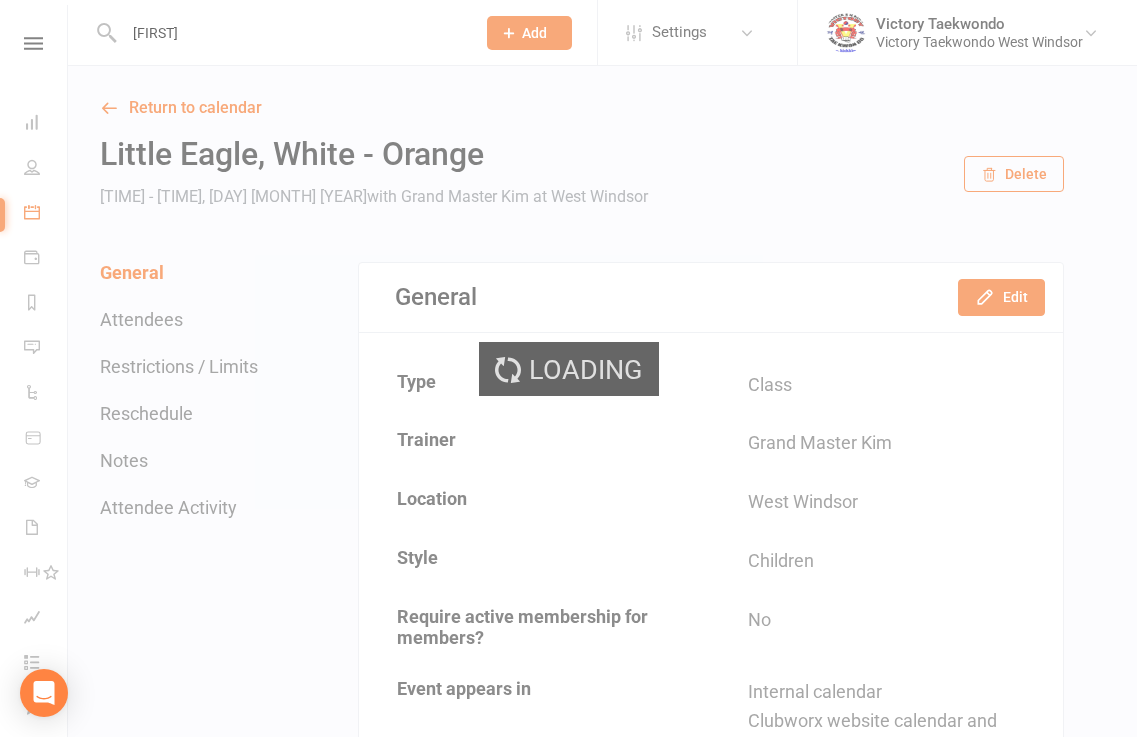 type 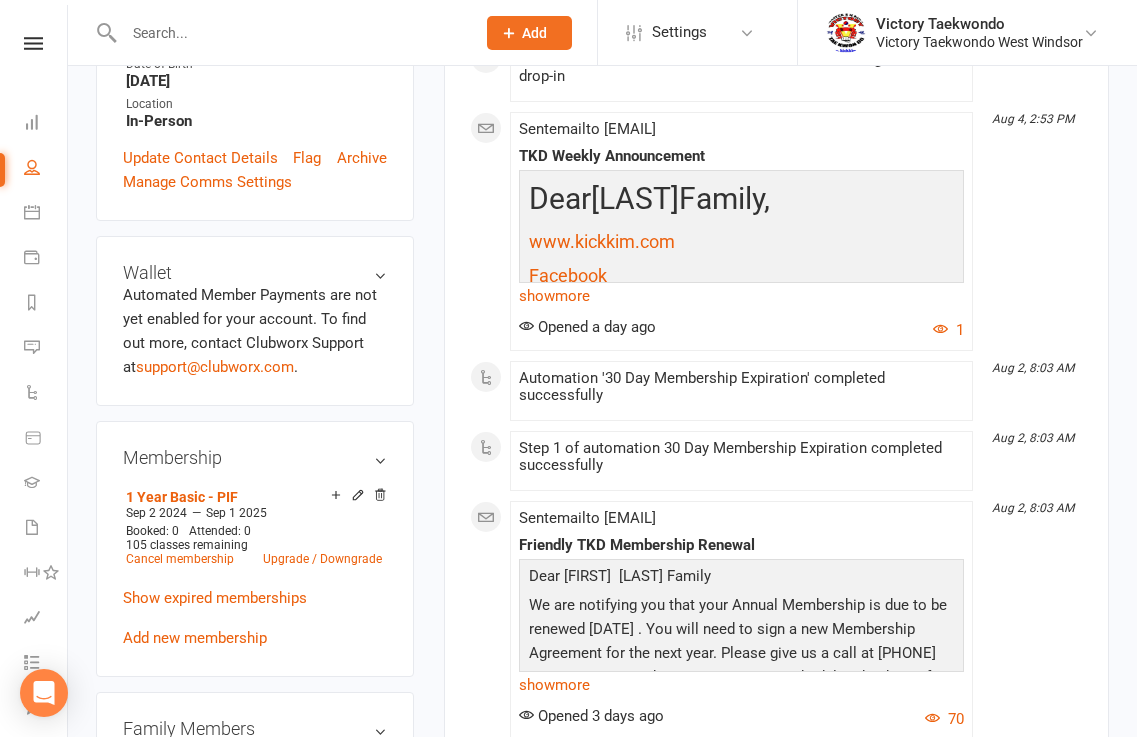 scroll, scrollTop: 800, scrollLeft: 0, axis: vertical 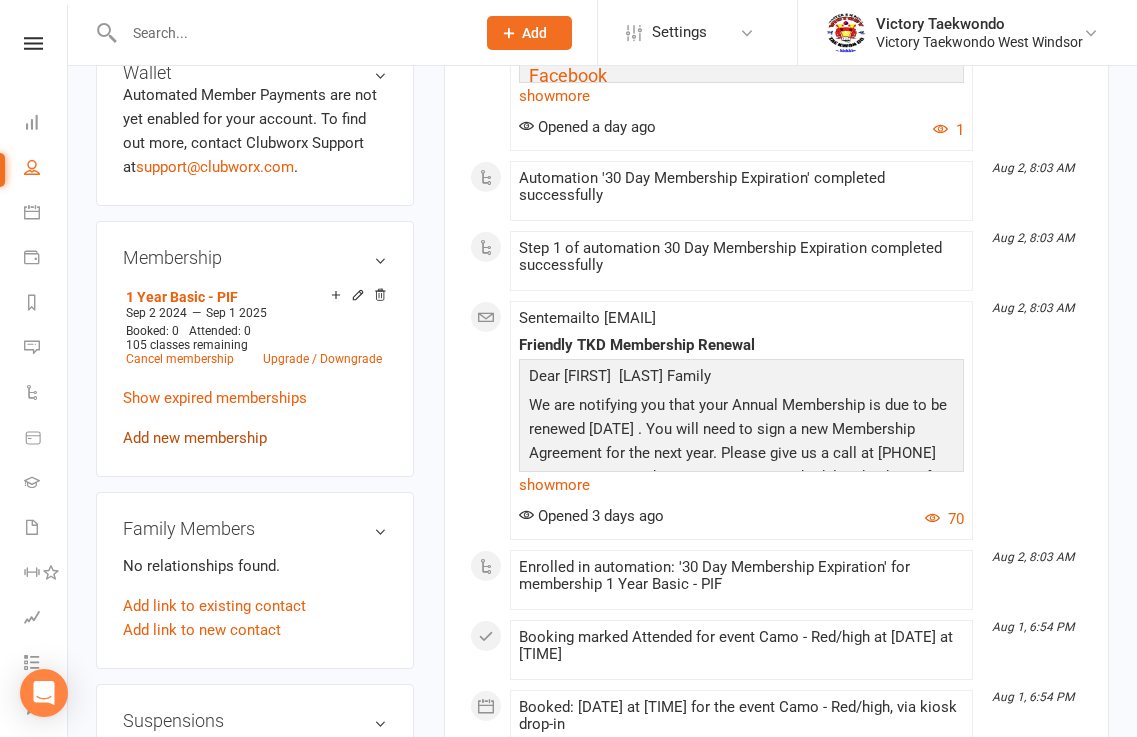 click on "Add new membership" at bounding box center [195, 438] 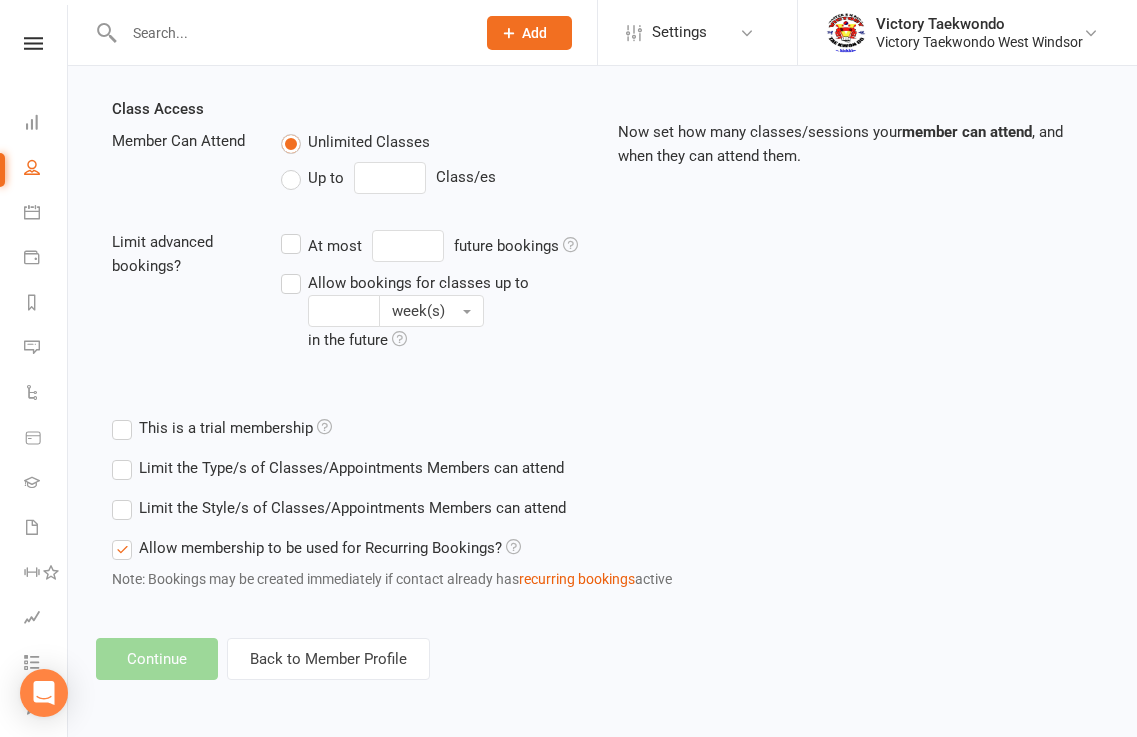 scroll, scrollTop: 0, scrollLeft: 0, axis: both 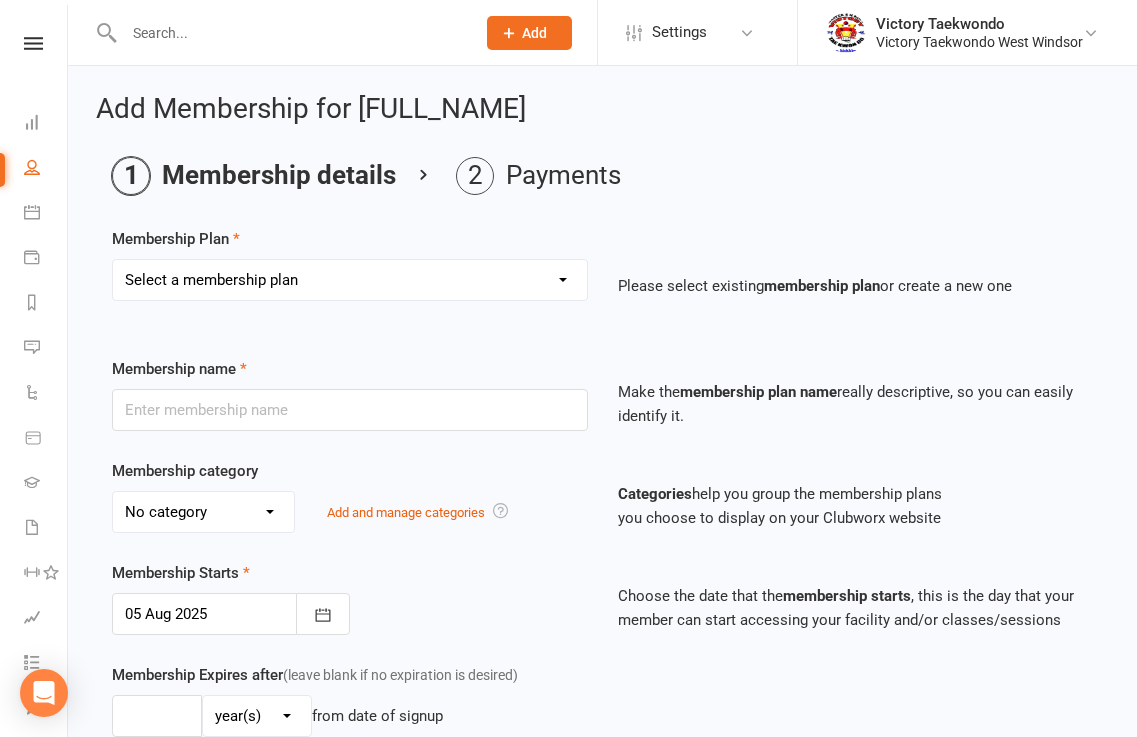 click on "Select a membership plan Create new Membership Plan 2 Week Trial Winter Special 1 Year Basic - PIF 1 Year Basic - 11 Pay 1 Year Basic PIF (2nd Member) 1 Year Basic - 11 Pay (2nd Member) 1 Year Basic PIF (3rd Member) 1 Year Basic - 11 Pay (3rd Member) 1 Year Basic PIF (4th Member) 1 Year Basic - 11 Pay (4th Member) Month - Month Month - Month (2nd Member) Month - Month (3rd Member) Month - Month (4th Member) 1 Year - 3x/wk PIF 1 Year 3x/wk - 11 Pay 1 Year - 3x/Wk - PIF (2nd Member) 1 Year - 3x/Wk - 11 Pay (2nd Member) 1 Year - 3x/Wk PIF (3rd Member) 1 Year - 3x/Wk - 11 Pay (3rd Member) 1 Year - 3x/Wk - PIF (4th Member) 1 Year - 3xWk - 11 Pay (4th Member) BBC - 3x/Wk - PIF BBC - 3x/Wk - 3 Pay BBC - 3x/Wk - 35 Pay BBC - 3x/Wk - PIF (2nd Member) BBC - 3x/Wk - 3 Pay (2nd Member) BBC - 3x/Wk - 35 Pay (2nd Member) BBC - 3x/Wk - PIF (3rd Member) BBC - 3x/Wk - 3 Pay (3rd Member) BBC - 3x/Wk - 35 Pay (3rd Member) BBC - PIF (4th Member) BBC - 3 Pay (4th Member) BBC - 35 Pay (4th Member) Master Program - PIF PRIVATE" at bounding box center [350, 280] 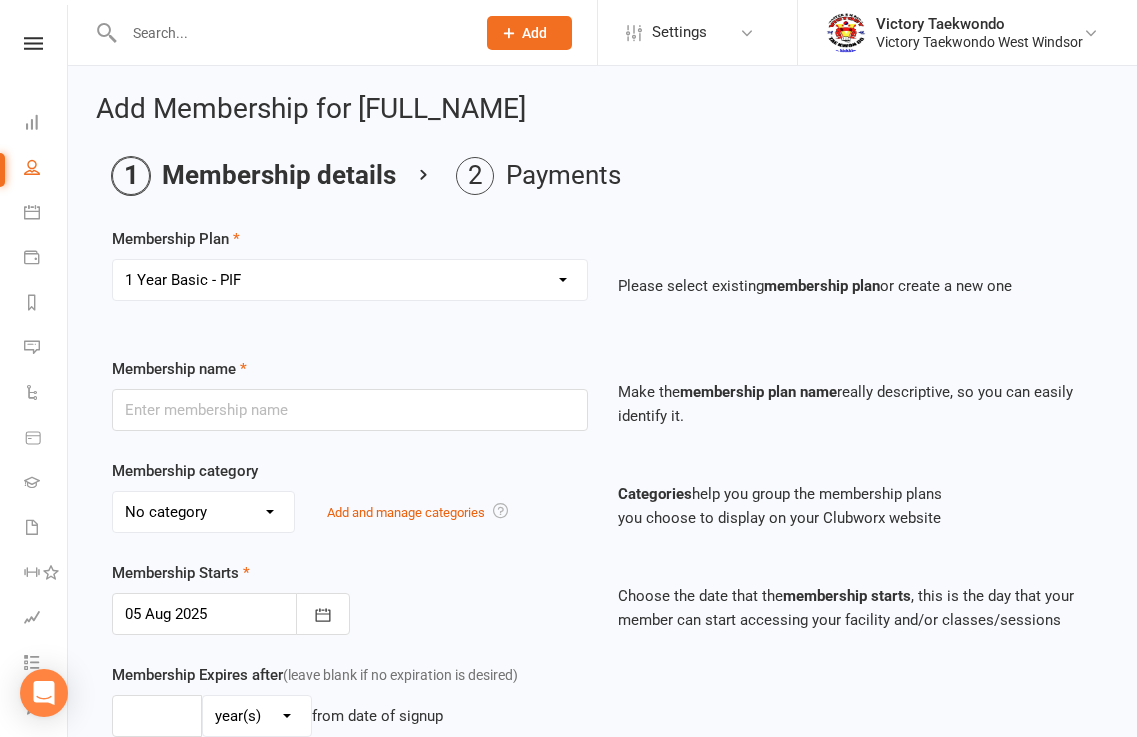 click on "Select a membership plan Create new Membership Plan 2 Week Trial Winter Special 1 Year Basic - PIF 1 Year Basic - 11 Pay 1 Year Basic PIF (2nd Member) 1 Year Basic - 11 Pay (2nd Member) 1 Year Basic PIF (3rd Member) 1 Year Basic - 11 Pay (3rd Member) 1 Year Basic PIF (4th Member) 1 Year Basic - 11 Pay (4th Member) Month - Month Month - Month (2nd Member) Month - Month (3rd Member) Month - Month (4th Member) 1 Year - 3x/wk PIF 1 Year 3x/wk - 11 Pay 1 Year - 3x/Wk - PIF (2nd Member) 1 Year - 3x/Wk - 11 Pay (2nd Member) 1 Year - 3x/Wk PIF (3rd Member) 1 Year - 3x/Wk - 11 Pay (3rd Member) 1 Year - 3x/Wk - PIF (4th Member) 1 Year - 3xWk - 11 Pay (4th Member) BBC - 3x/Wk - PIF BBC - 3x/Wk - 3 Pay BBC - 3x/Wk - 35 Pay BBC - 3x/Wk - PIF (2nd Member) BBC - 3x/Wk - 3 Pay (2nd Member) BBC - 3x/Wk - 35 Pay (2nd Member) BBC - 3x/Wk - PIF (3rd Member) BBC - 3x/Wk - 3 Pay (3rd Member) BBC - 3x/Wk - 35 Pay (3rd Member) BBC - PIF (4th Member) BBC - 3 Pay (4th Member) BBC - 35 Pay (4th Member) Master Program - PIF PRIVATE" at bounding box center [350, 280] 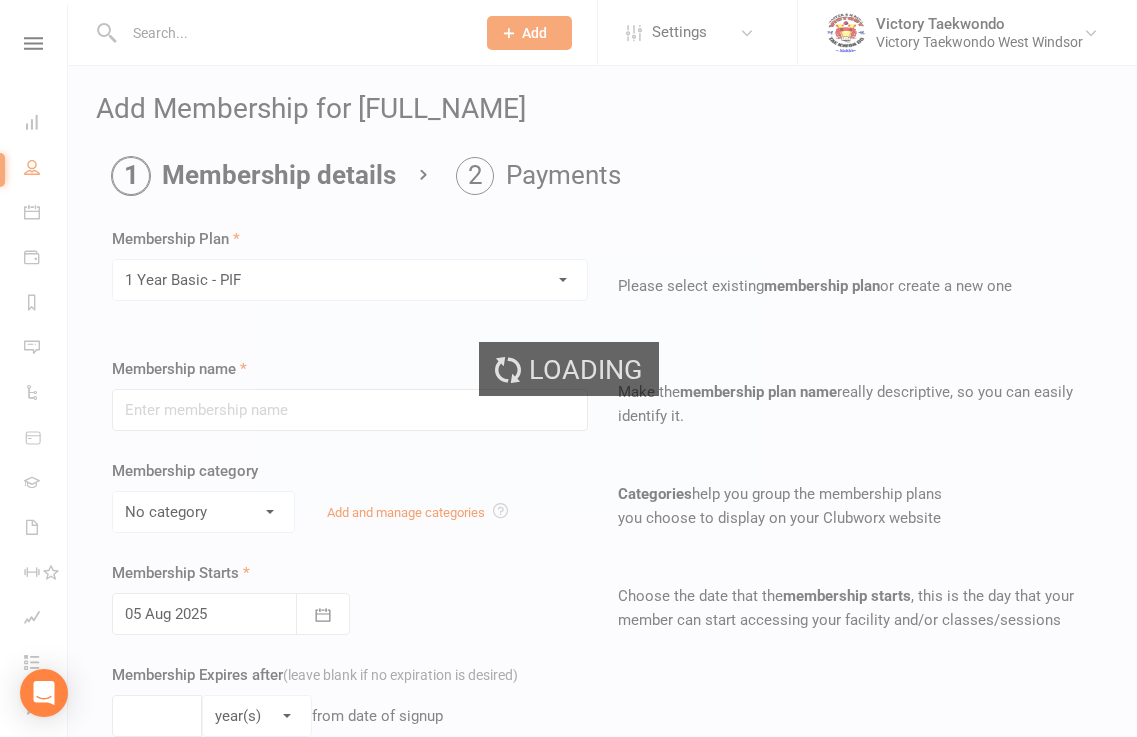 type on "1 Year Basic - PIF" 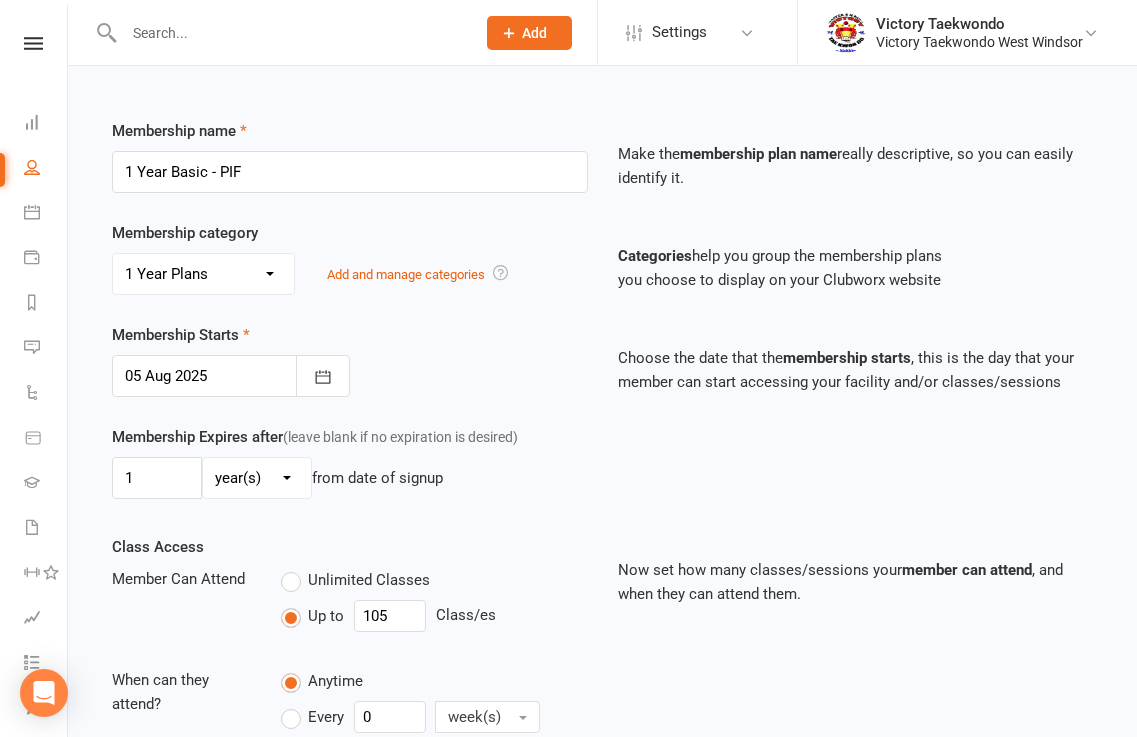 scroll, scrollTop: 300, scrollLeft: 0, axis: vertical 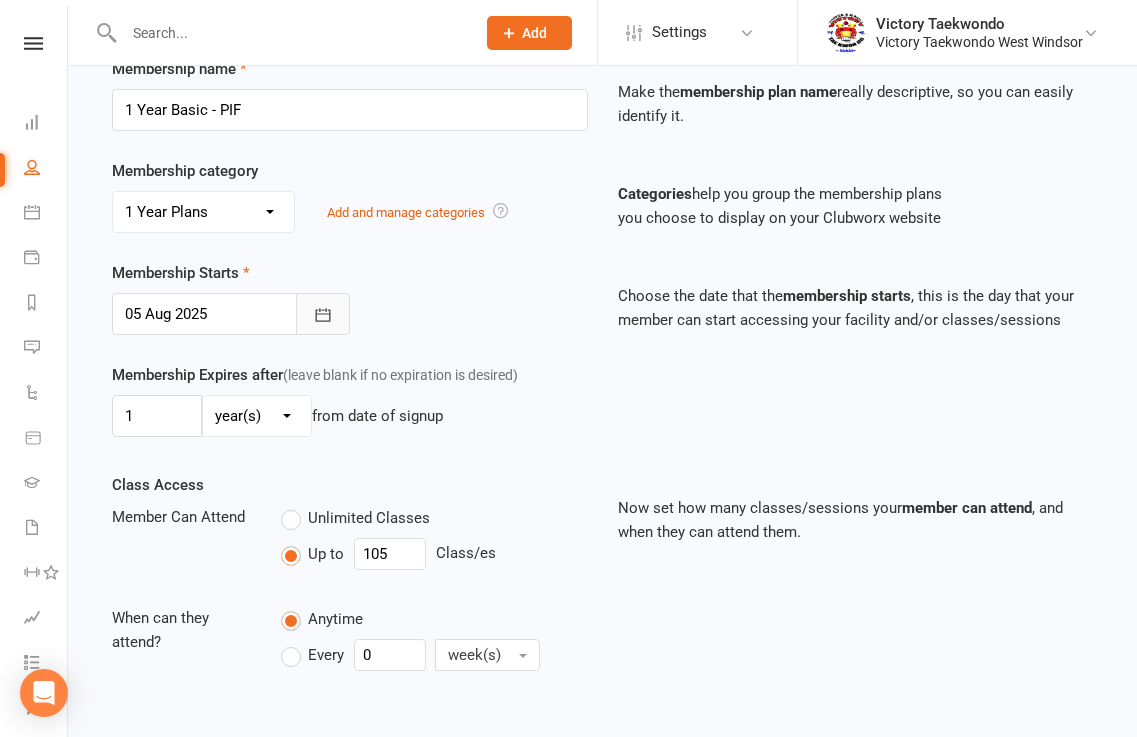 click 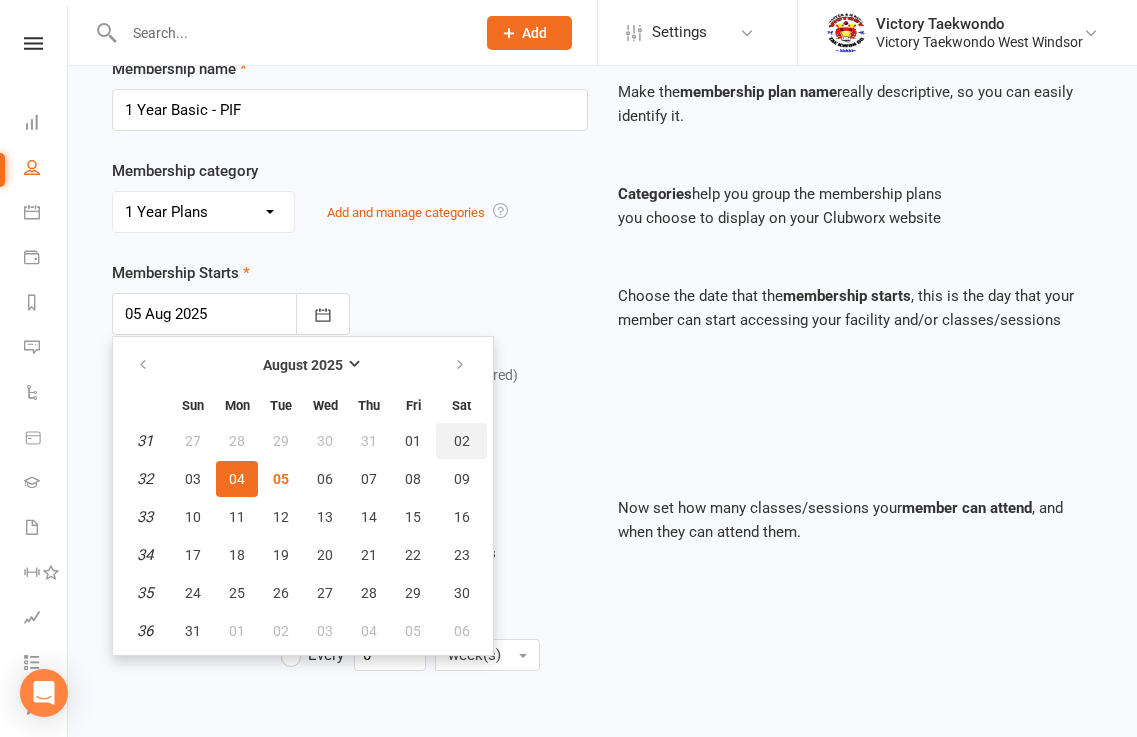 click on "02" at bounding box center [462, 441] 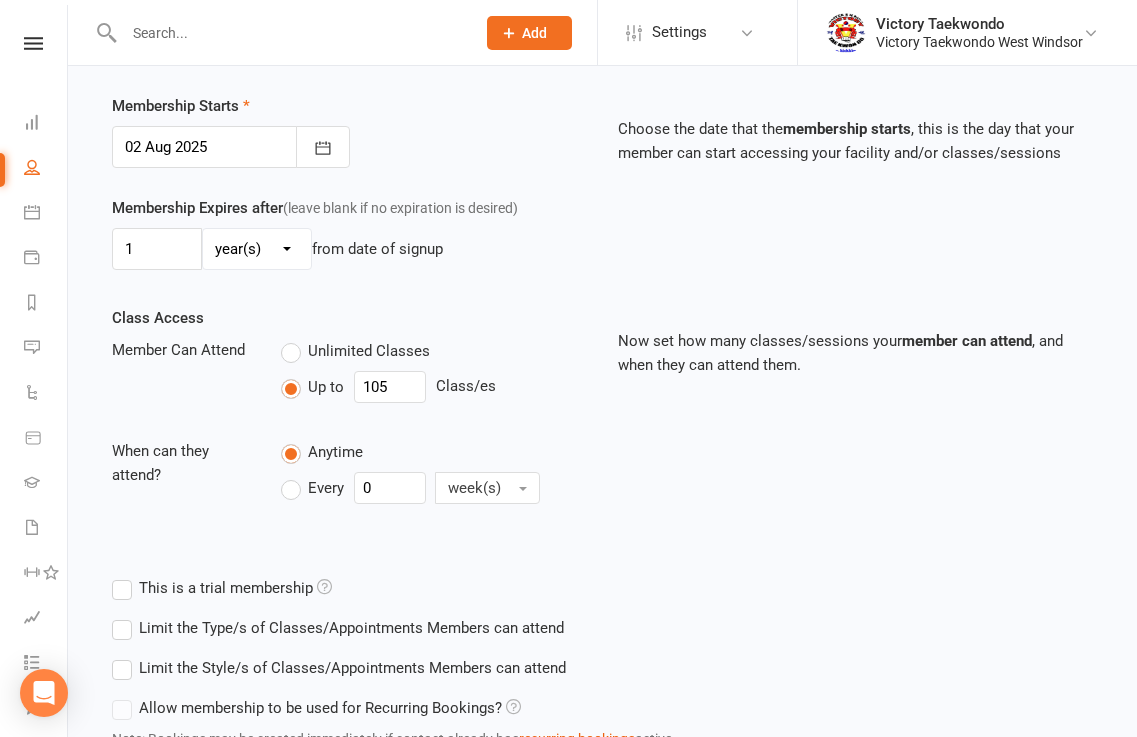 scroll, scrollTop: 628, scrollLeft: 0, axis: vertical 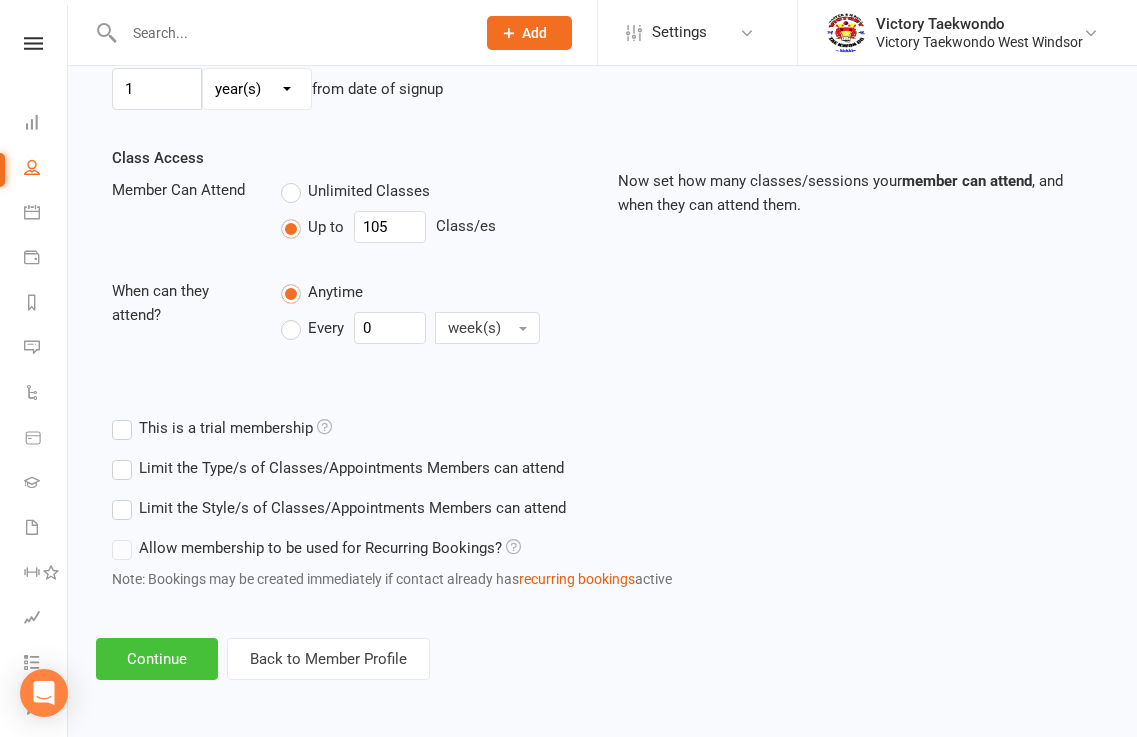 click on "Continue" at bounding box center [157, 659] 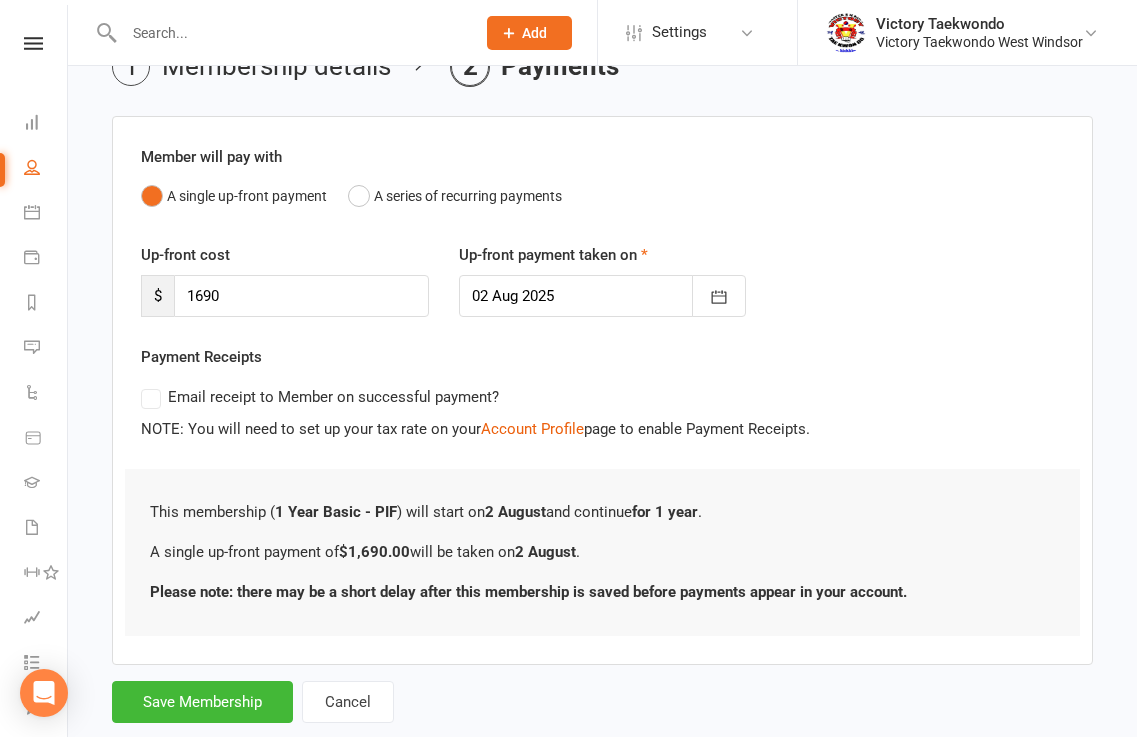 scroll, scrollTop: 156, scrollLeft: 0, axis: vertical 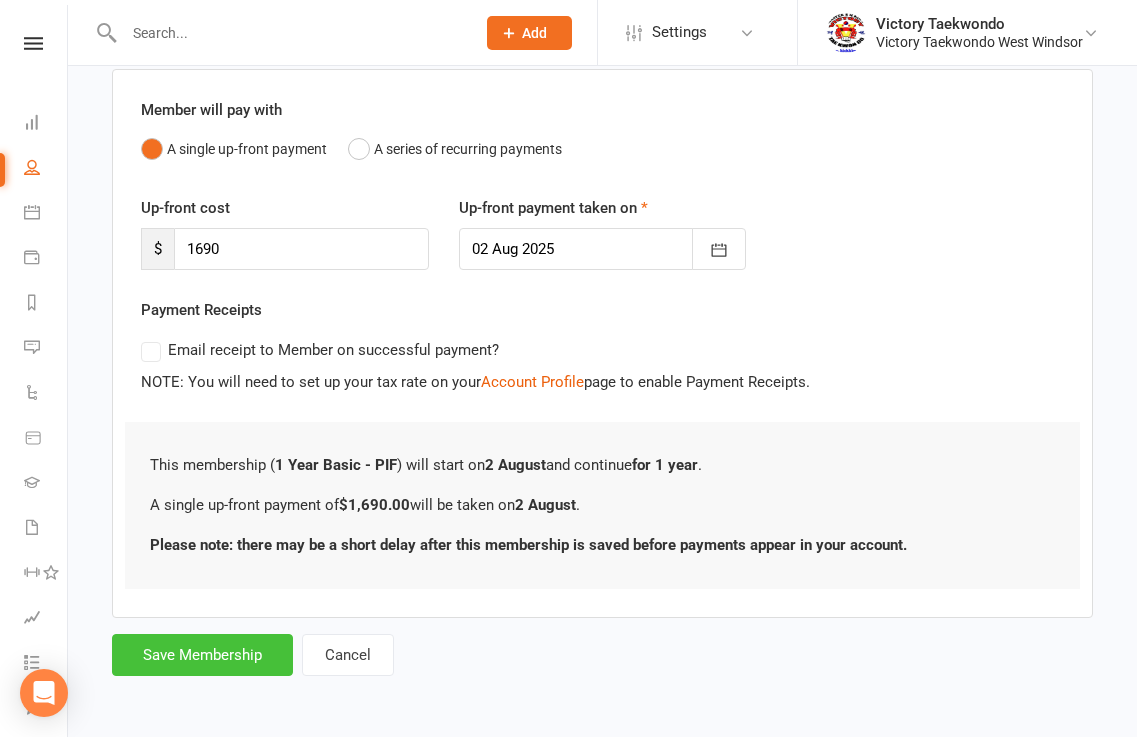 click on "Save Membership" at bounding box center (202, 655) 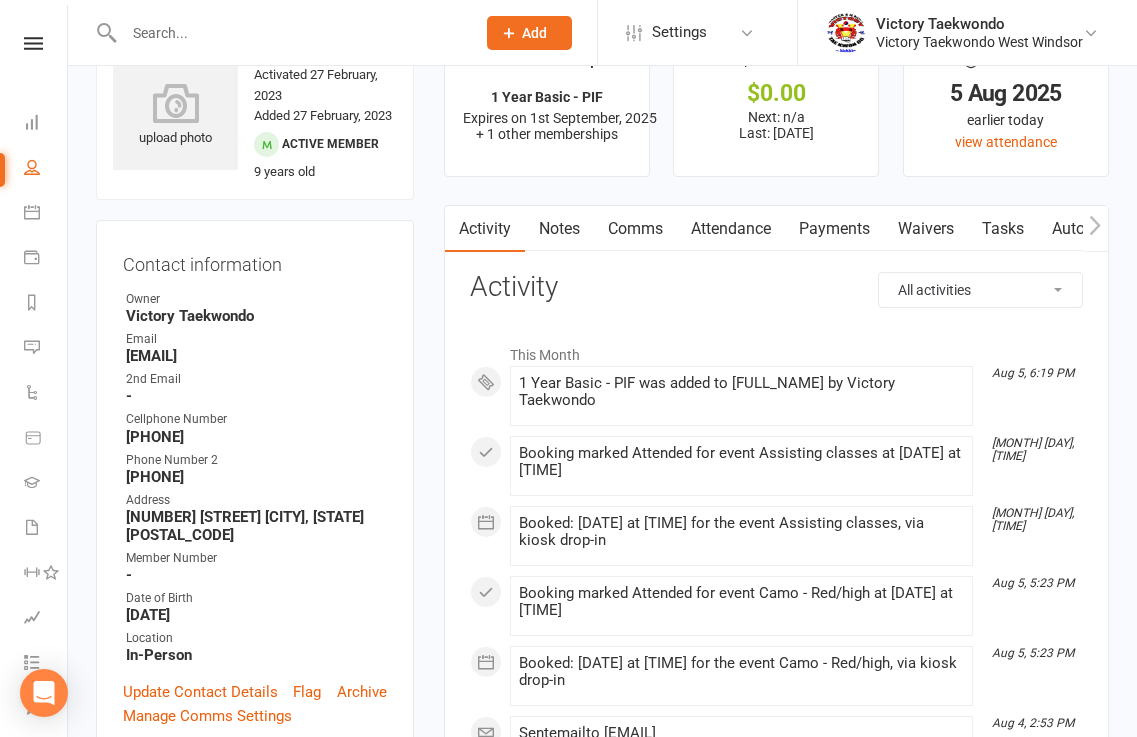 scroll, scrollTop: 0, scrollLeft: 0, axis: both 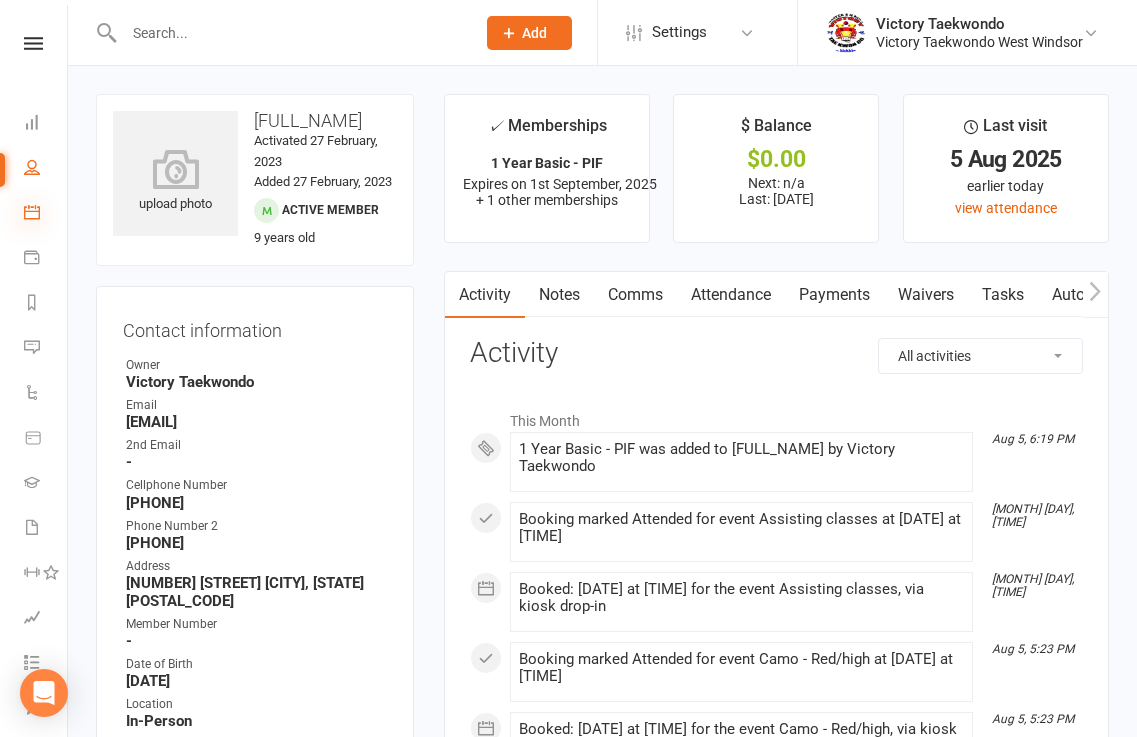 click at bounding box center [32, 212] 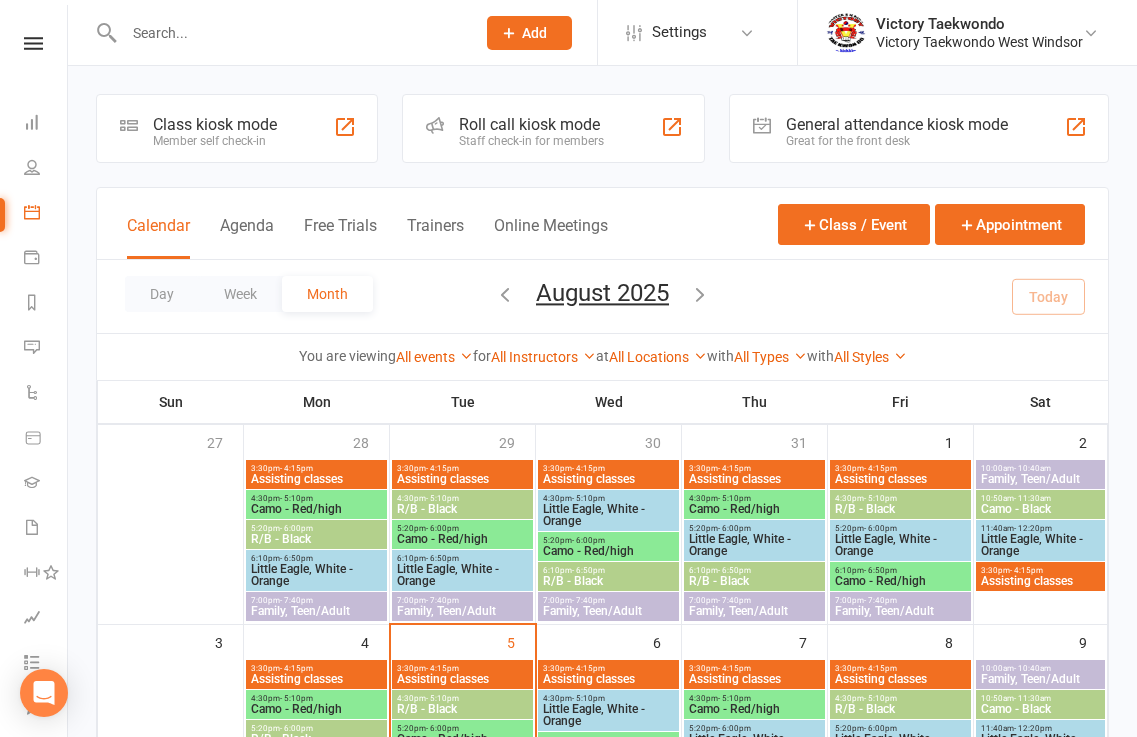 click on "Class kiosk mode Member self check-in" at bounding box center (237, 128) 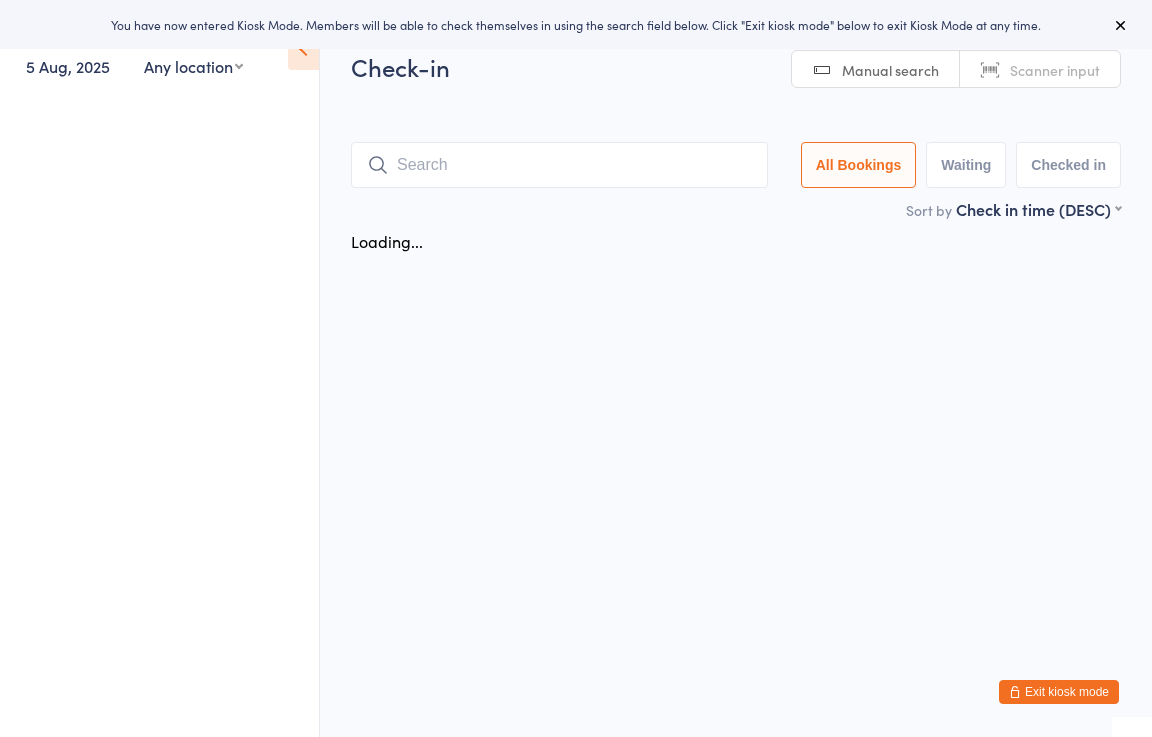 scroll, scrollTop: 0, scrollLeft: 0, axis: both 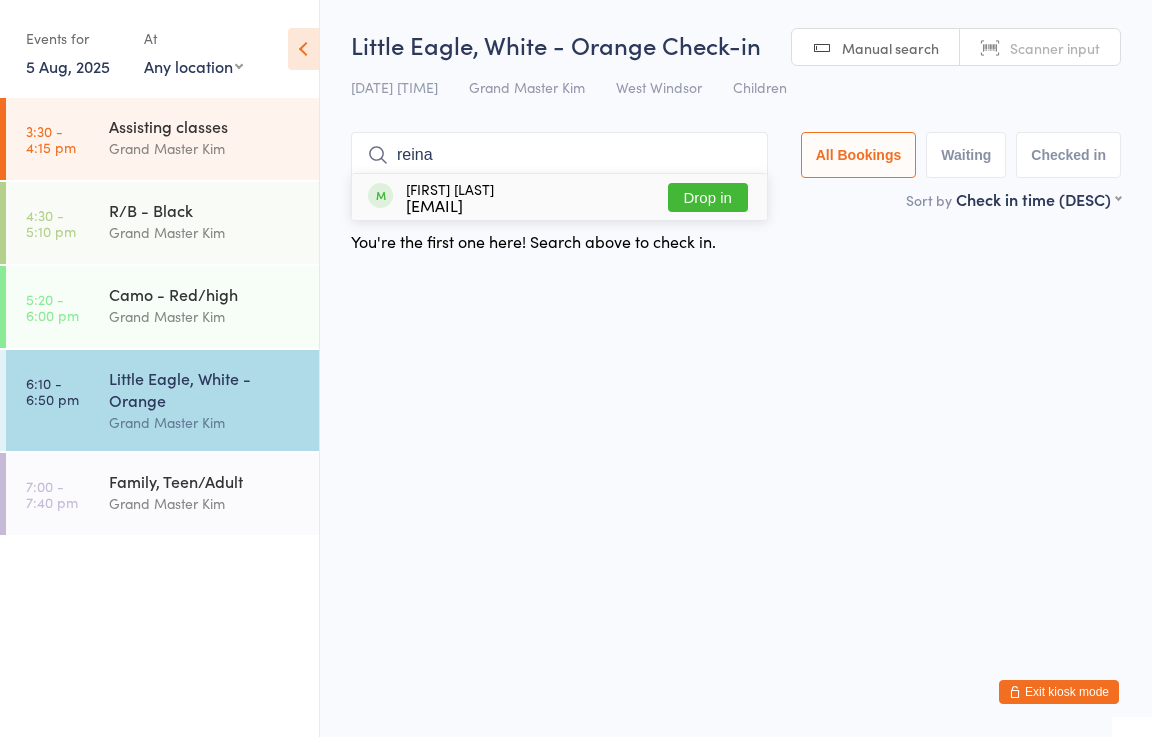 type on "reina" 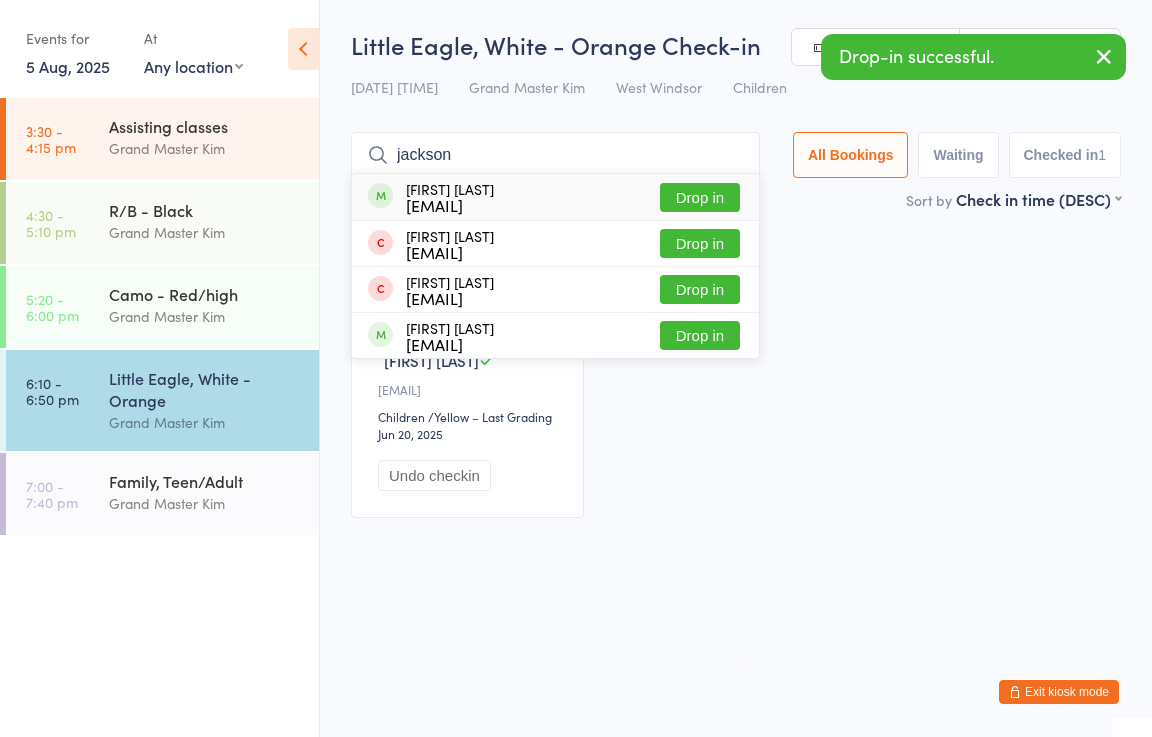 type on "jackson" 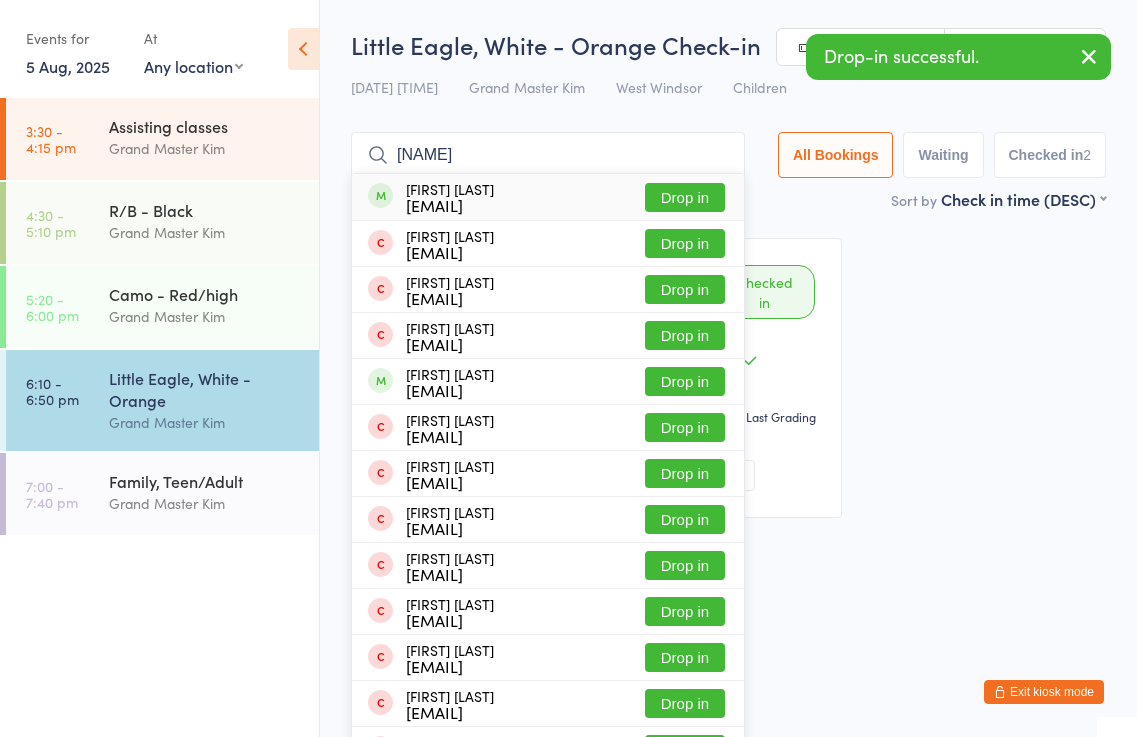 type on "shanaya" 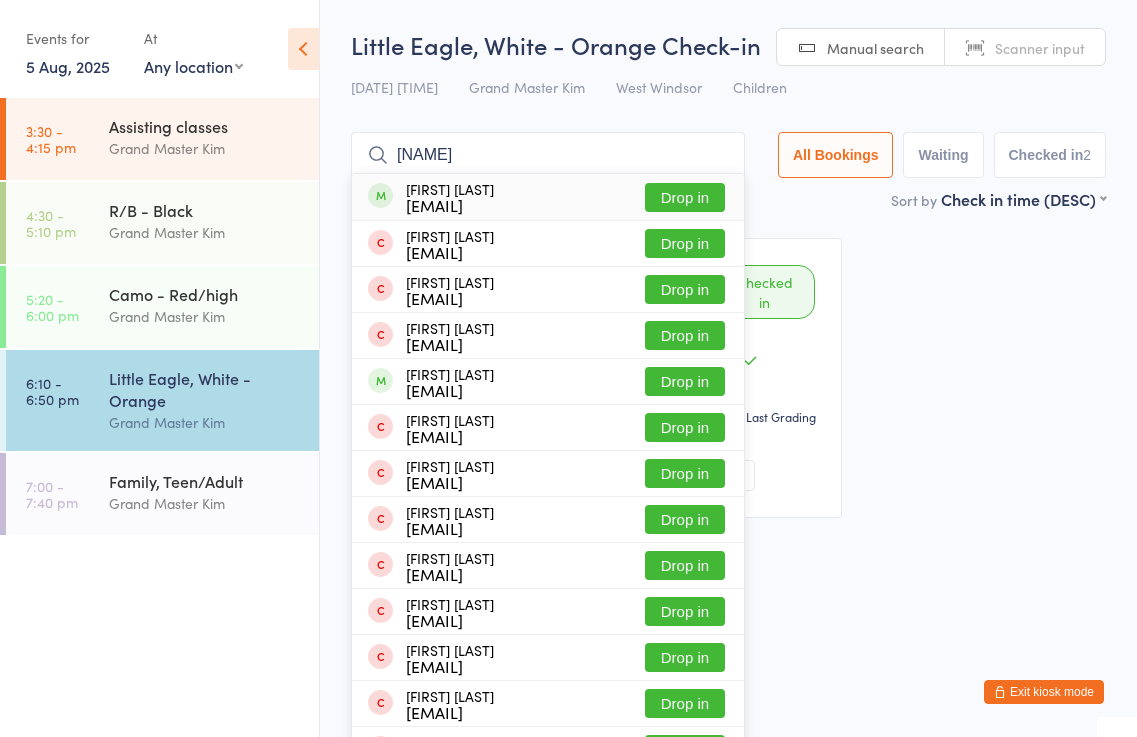 click on "Drop in" at bounding box center (685, 197) 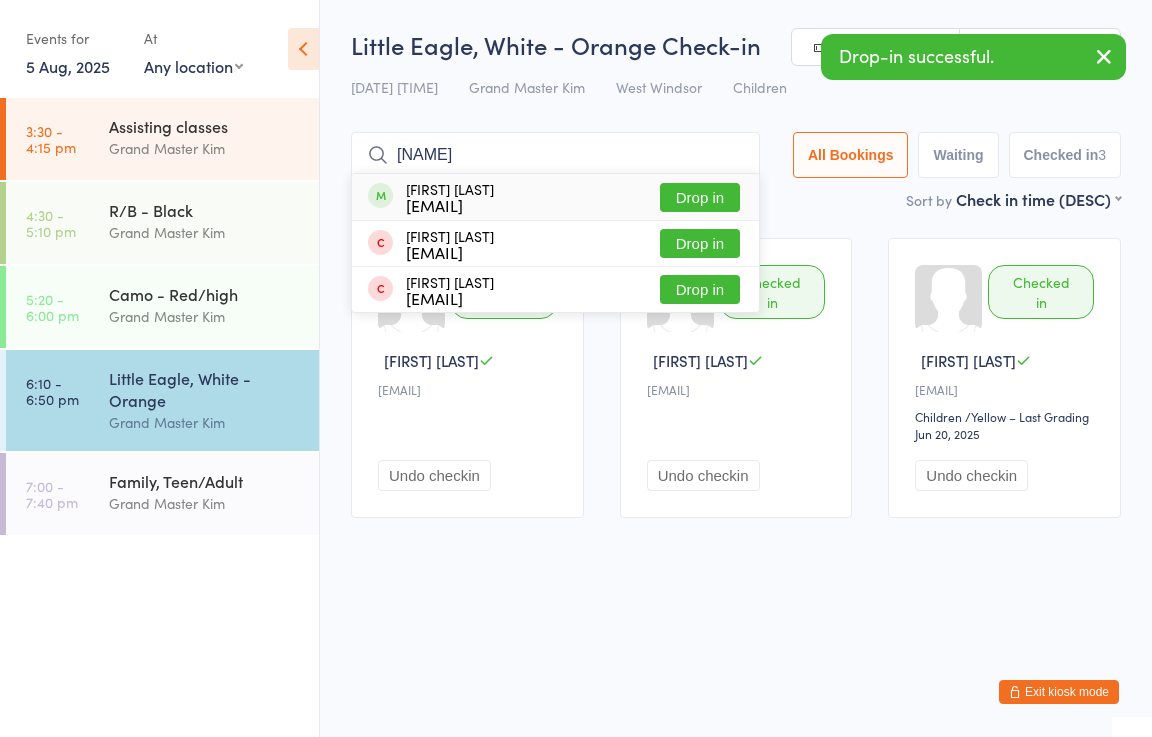 type on "dawson" 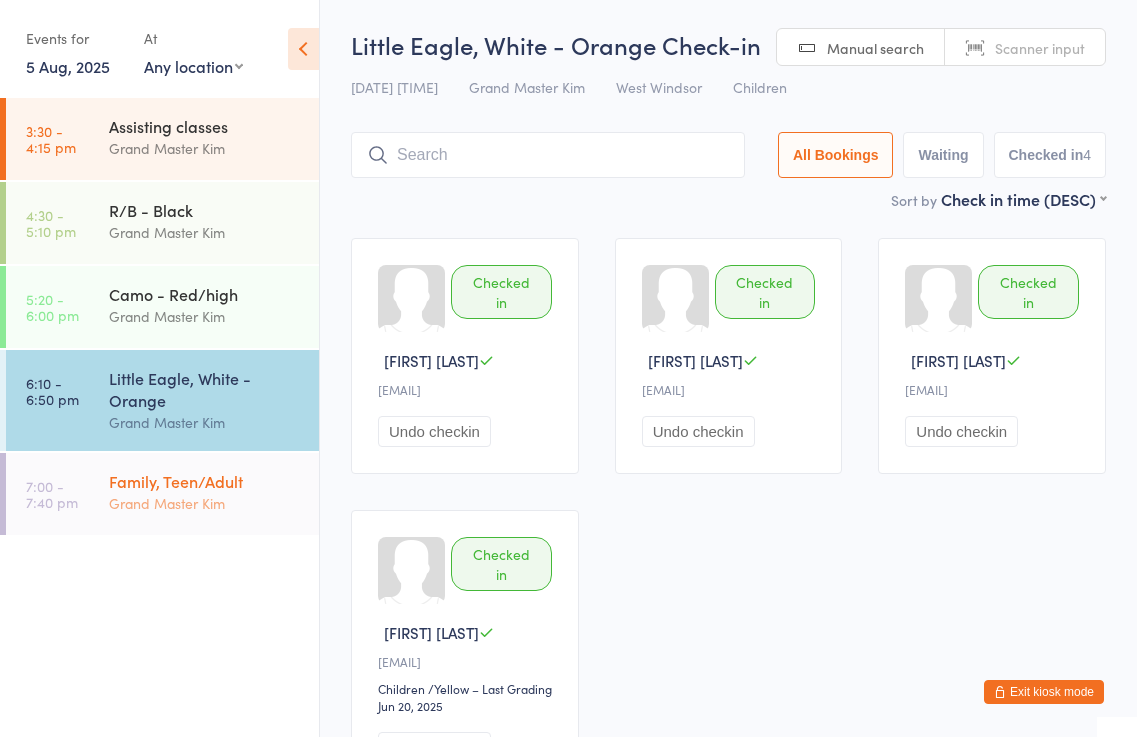 click on "Grand Master Kim" at bounding box center (205, 503) 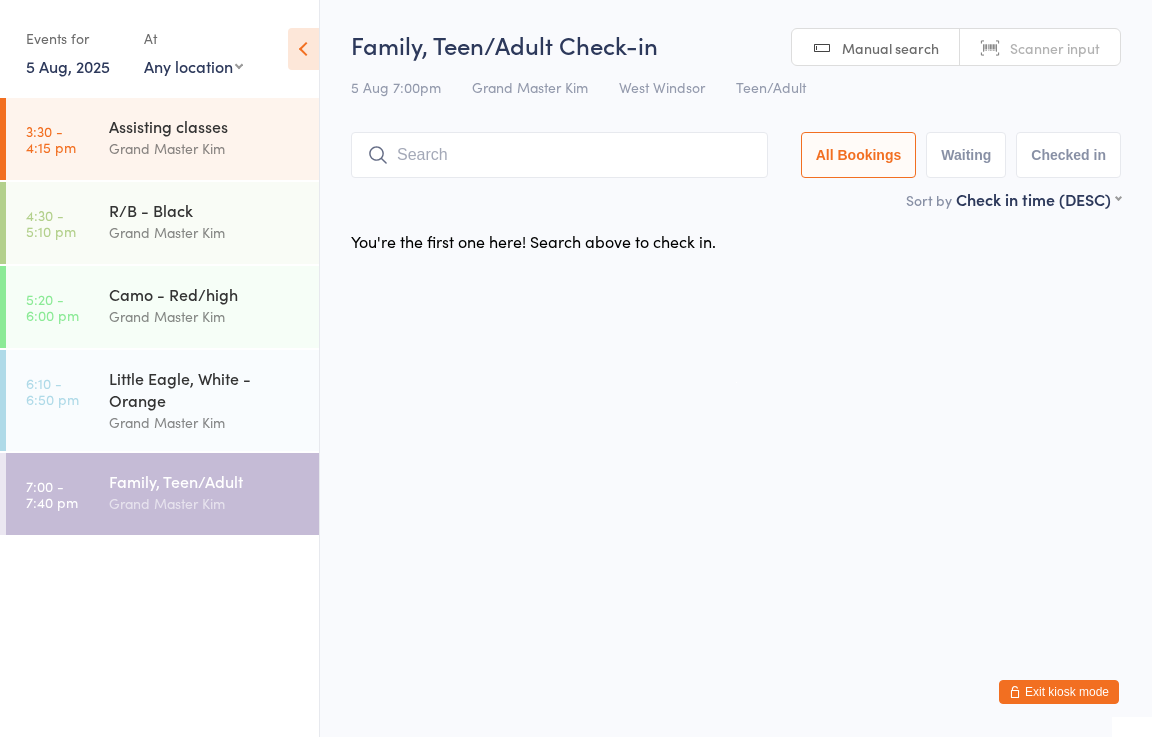 click on "Exit kiosk mode" at bounding box center (1059, 692) 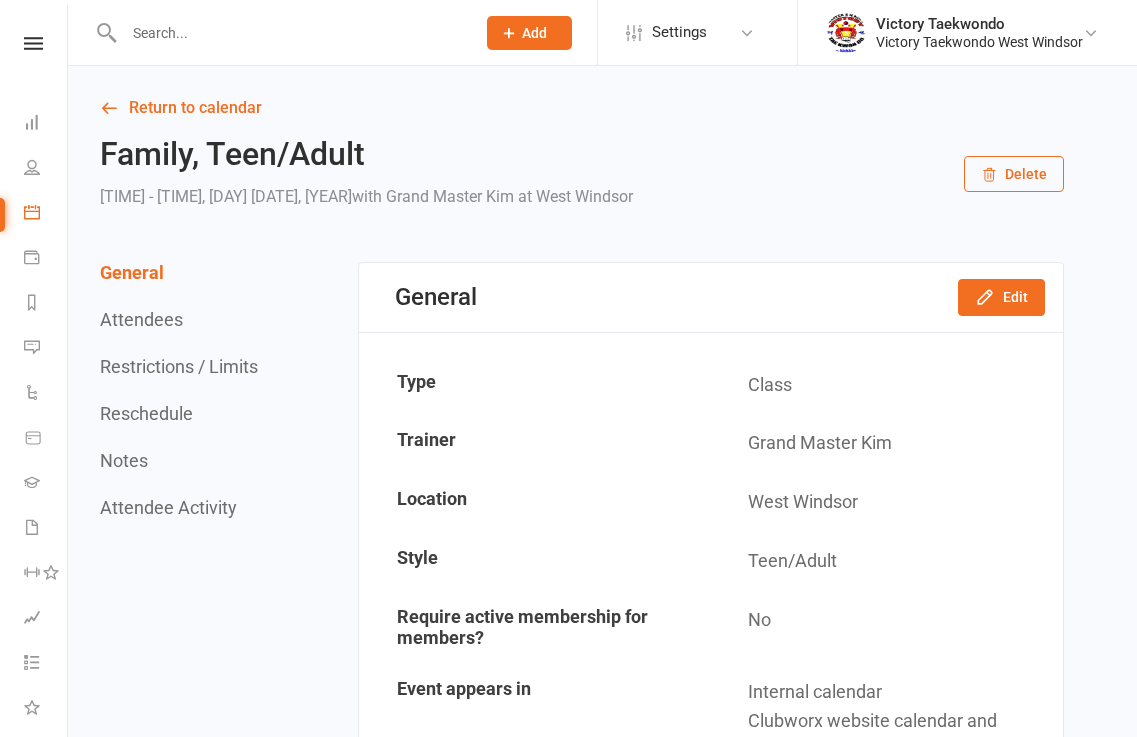 scroll, scrollTop: 0, scrollLeft: 0, axis: both 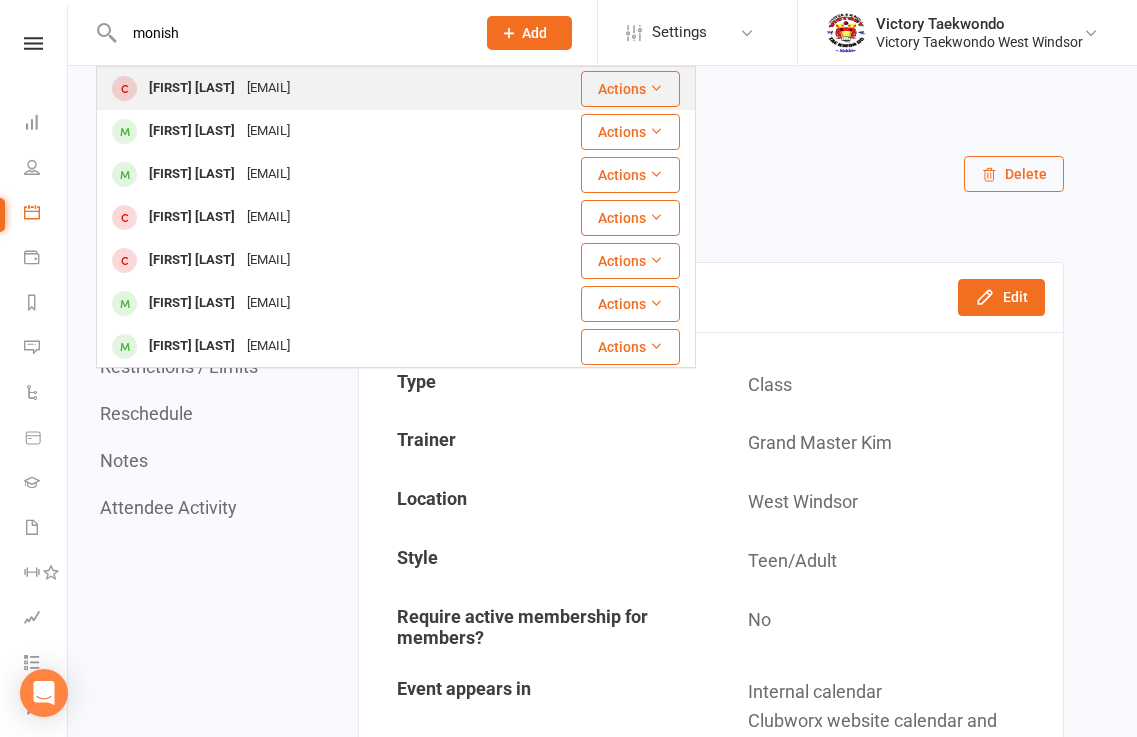 type on "monish" 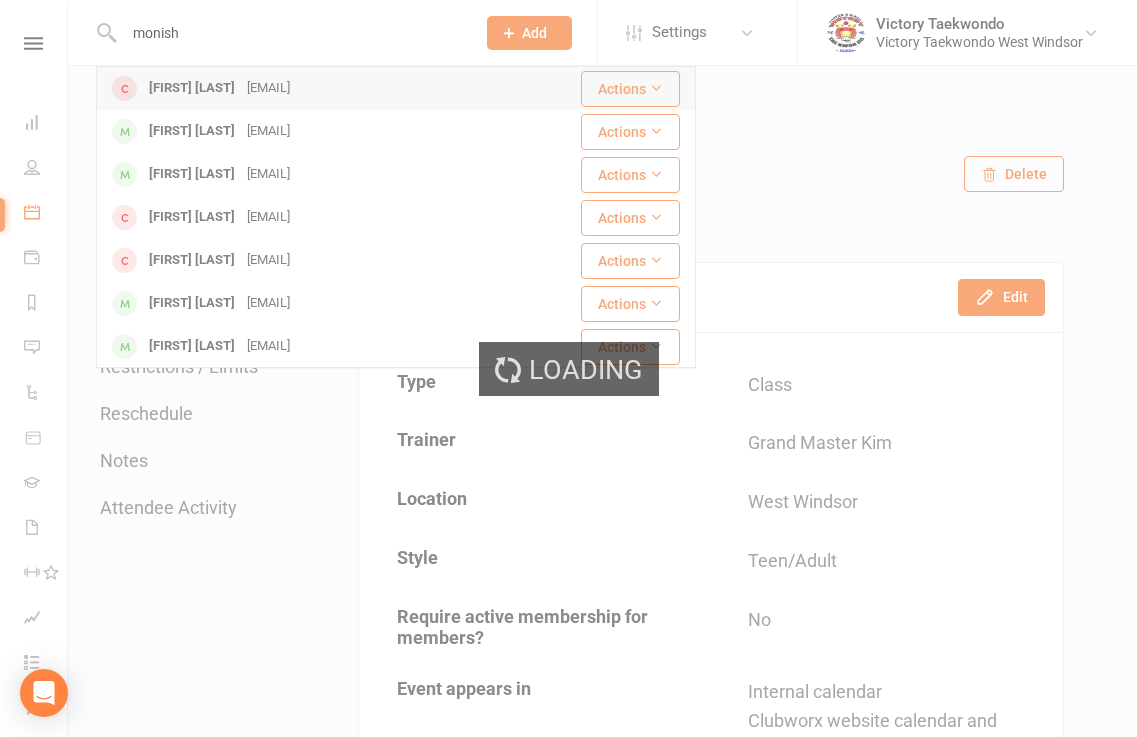 type 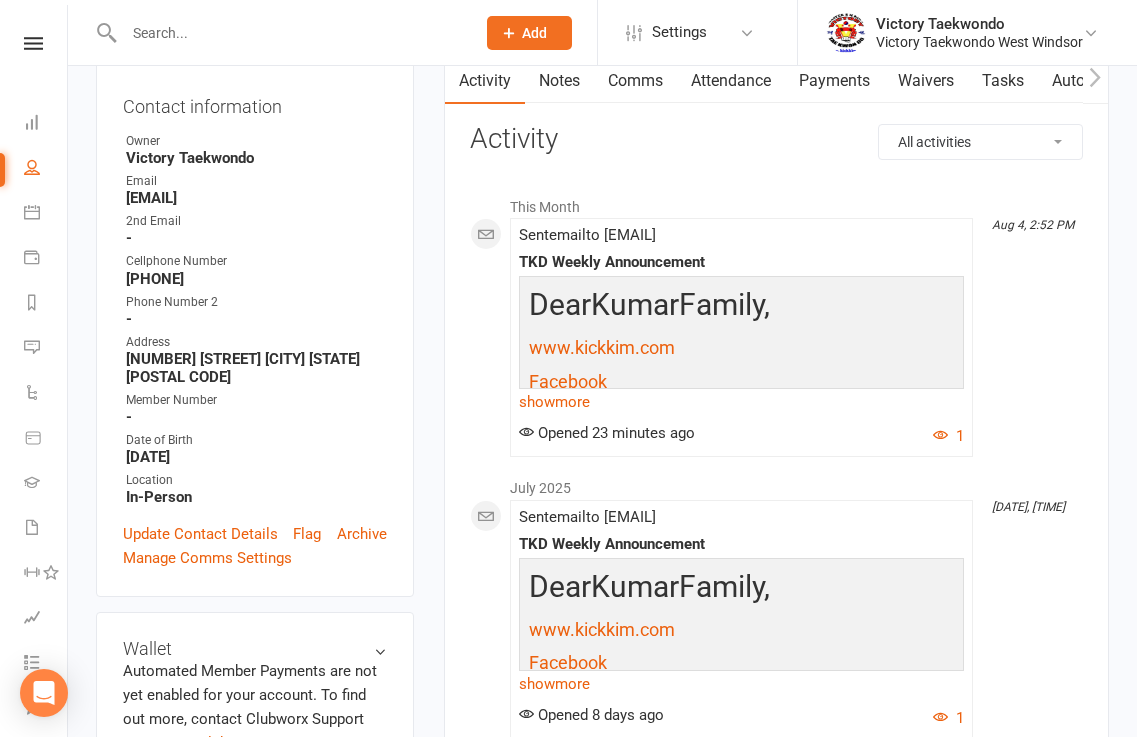 scroll, scrollTop: 0, scrollLeft: 0, axis: both 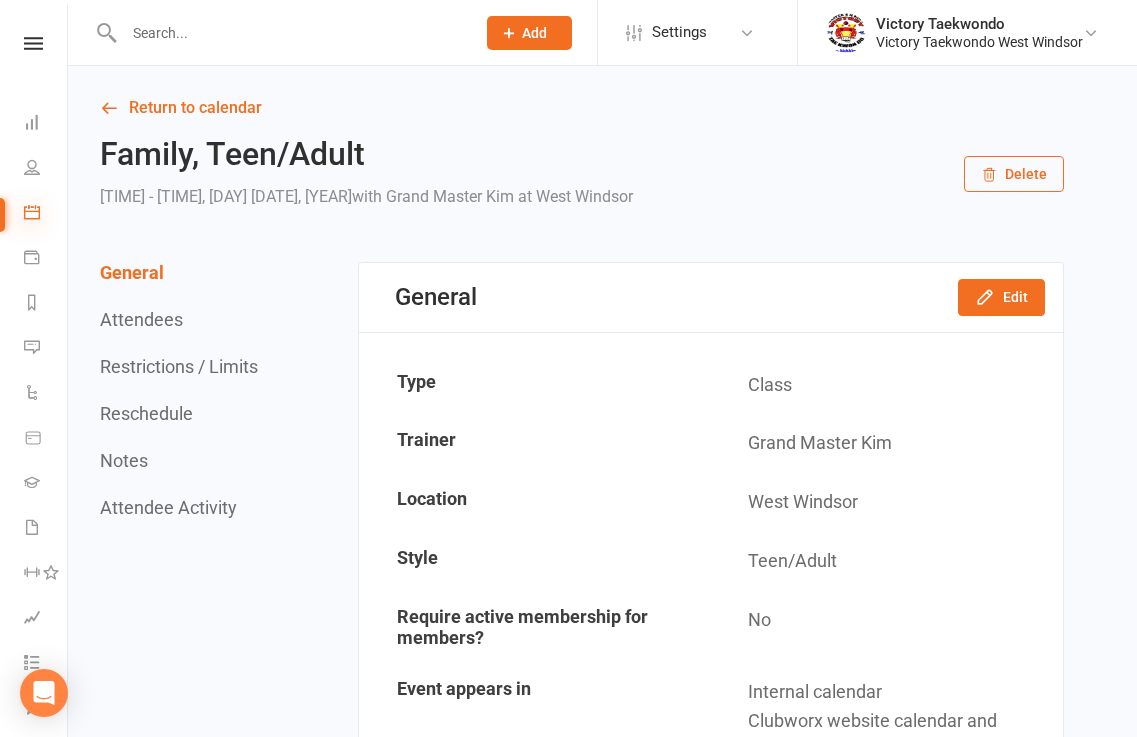 click at bounding box center [32, 212] 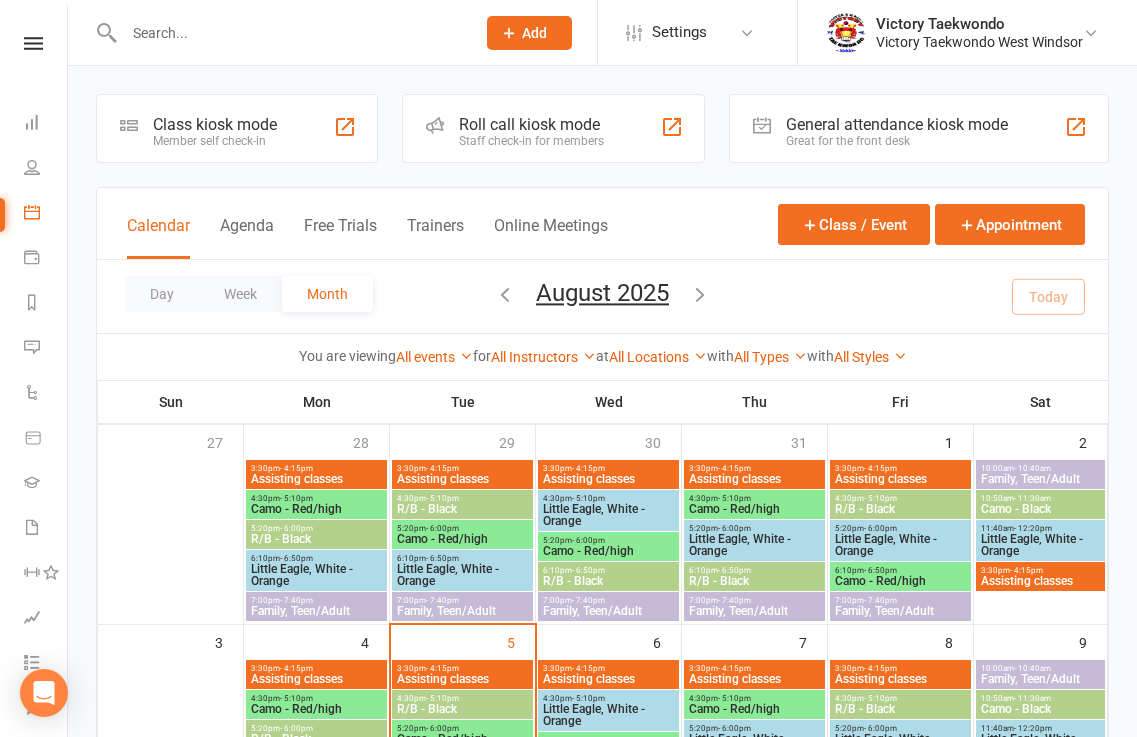 click on "Class kiosk mode Member self check-in" at bounding box center (237, 128) 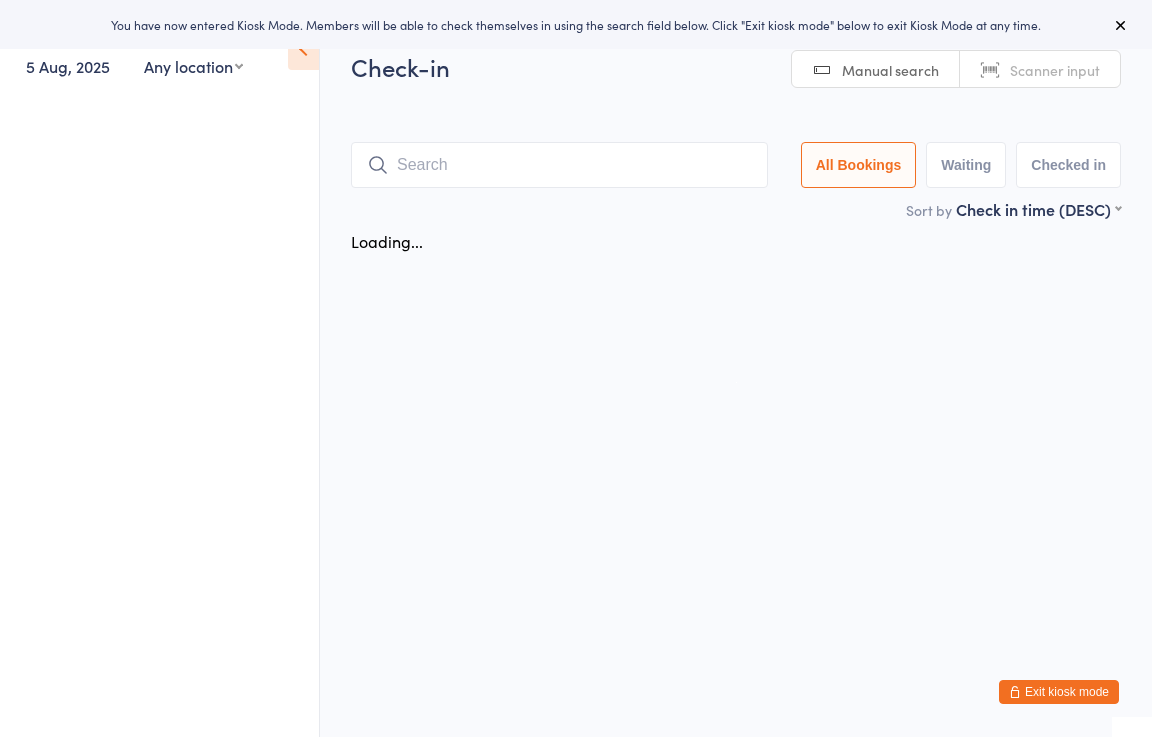 scroll, scrollTop: 0, scrollLeft: 0, axis: both 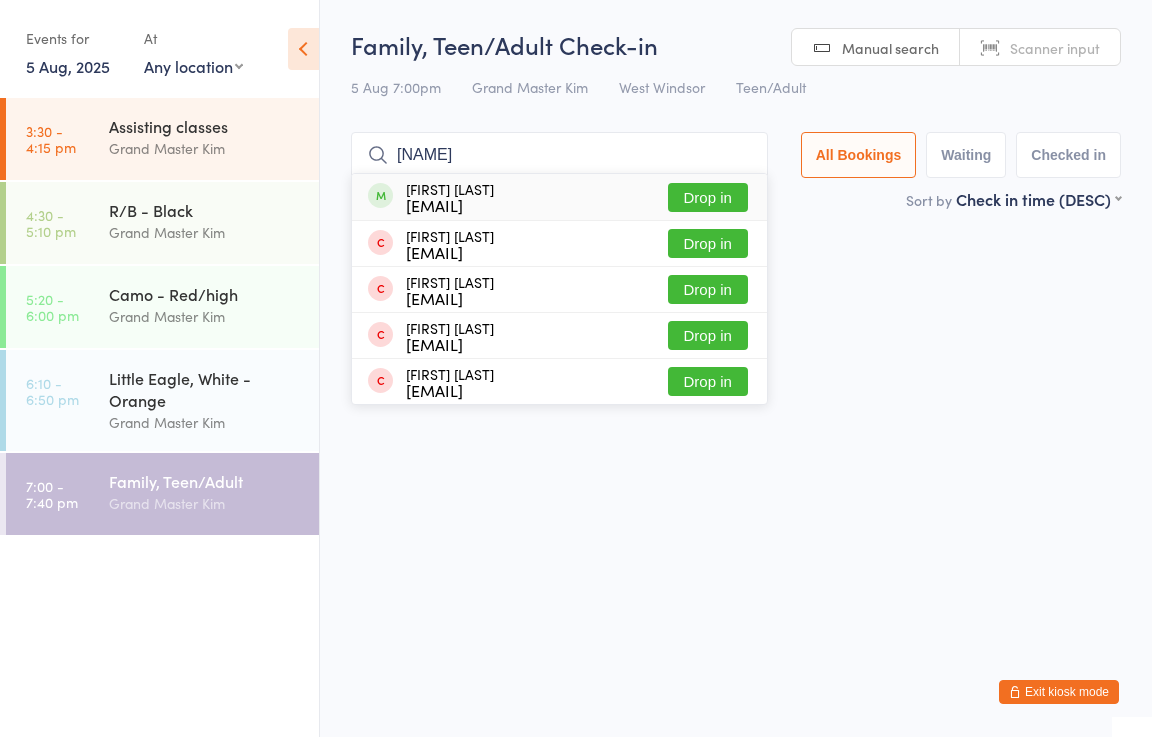type on "[NAME]" 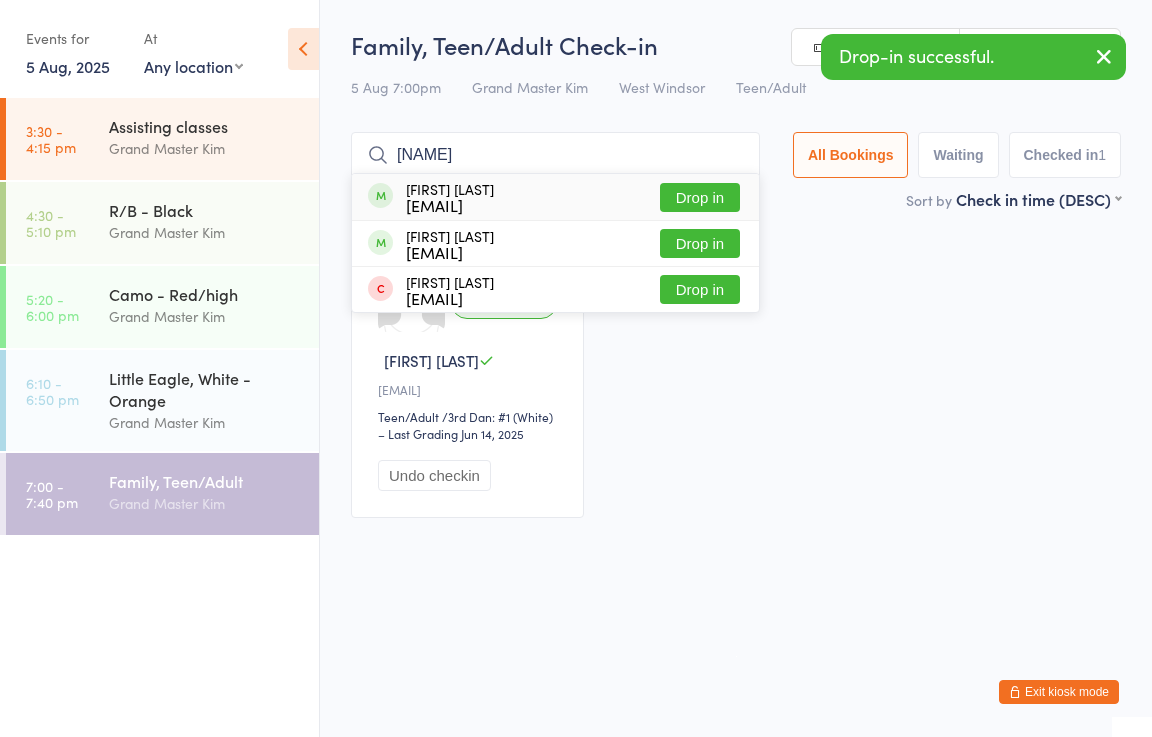 type on "[NAME]" 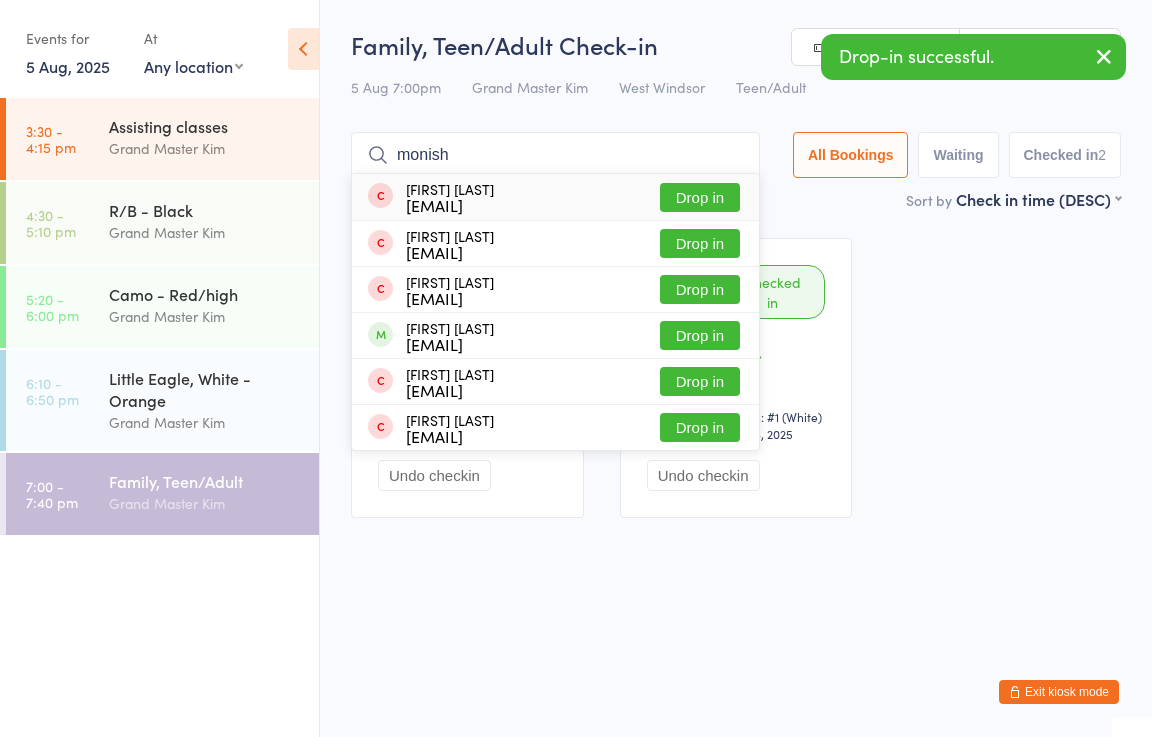 type on "monish" 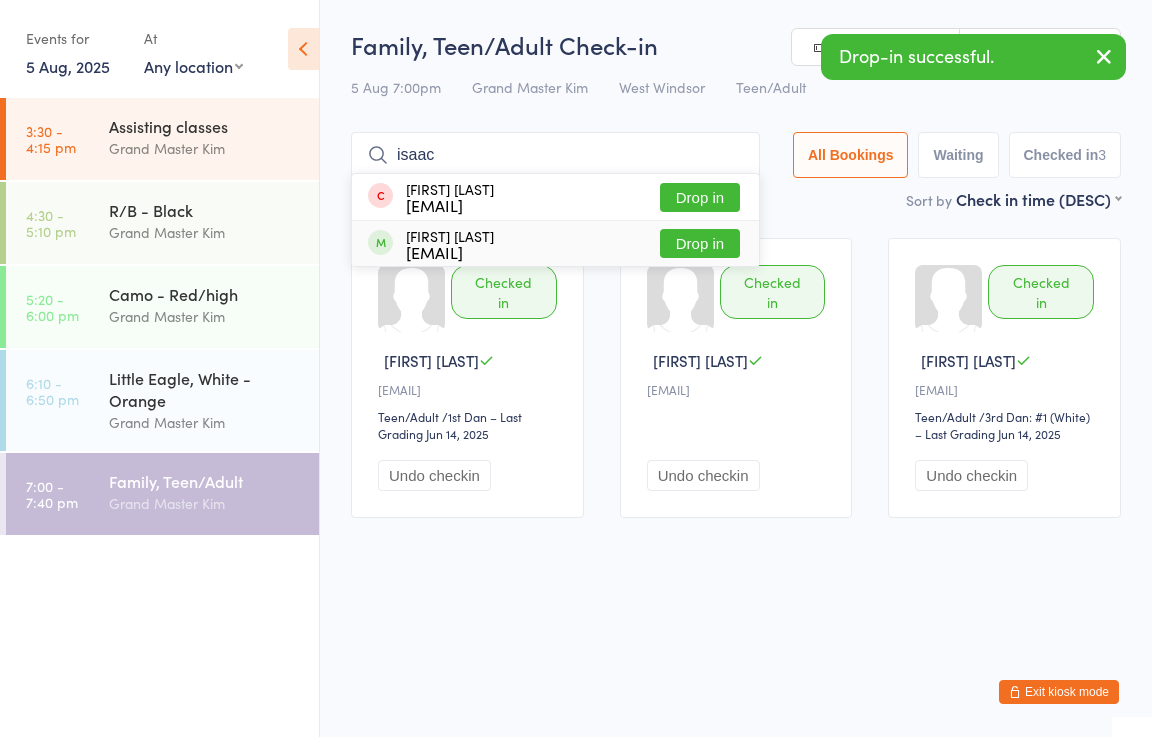 type on "isaac" 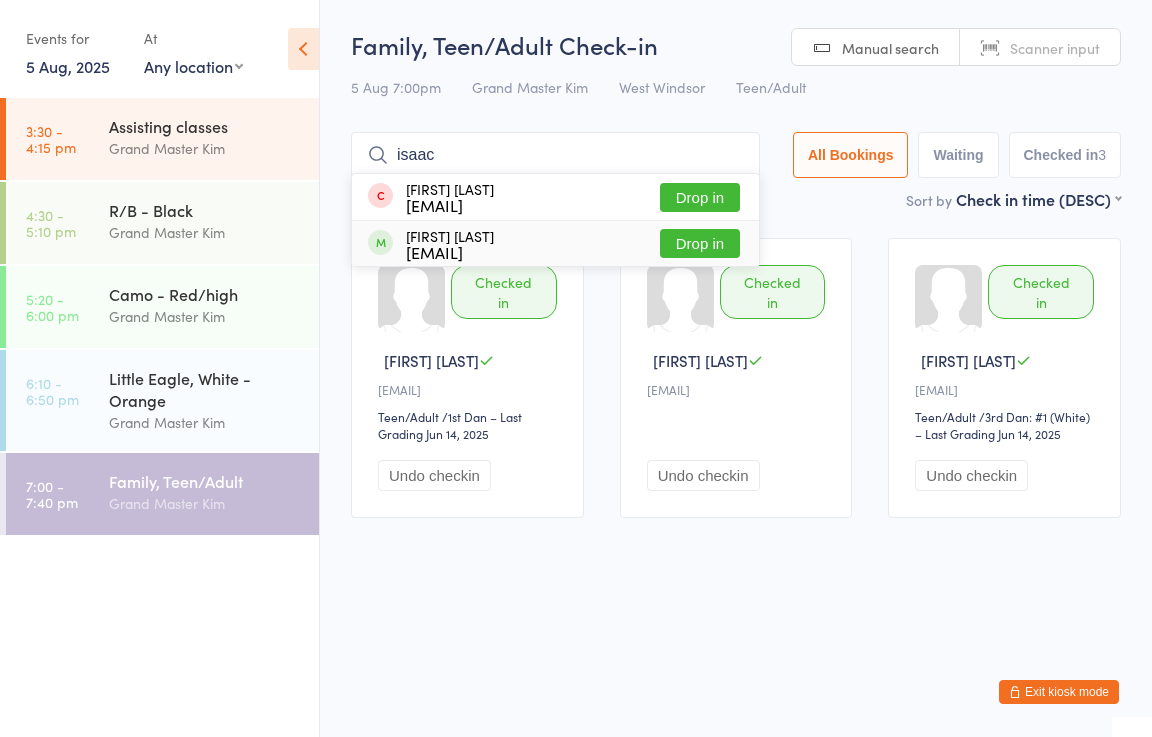 click on "Drop in" at bounding box center (700, 243) 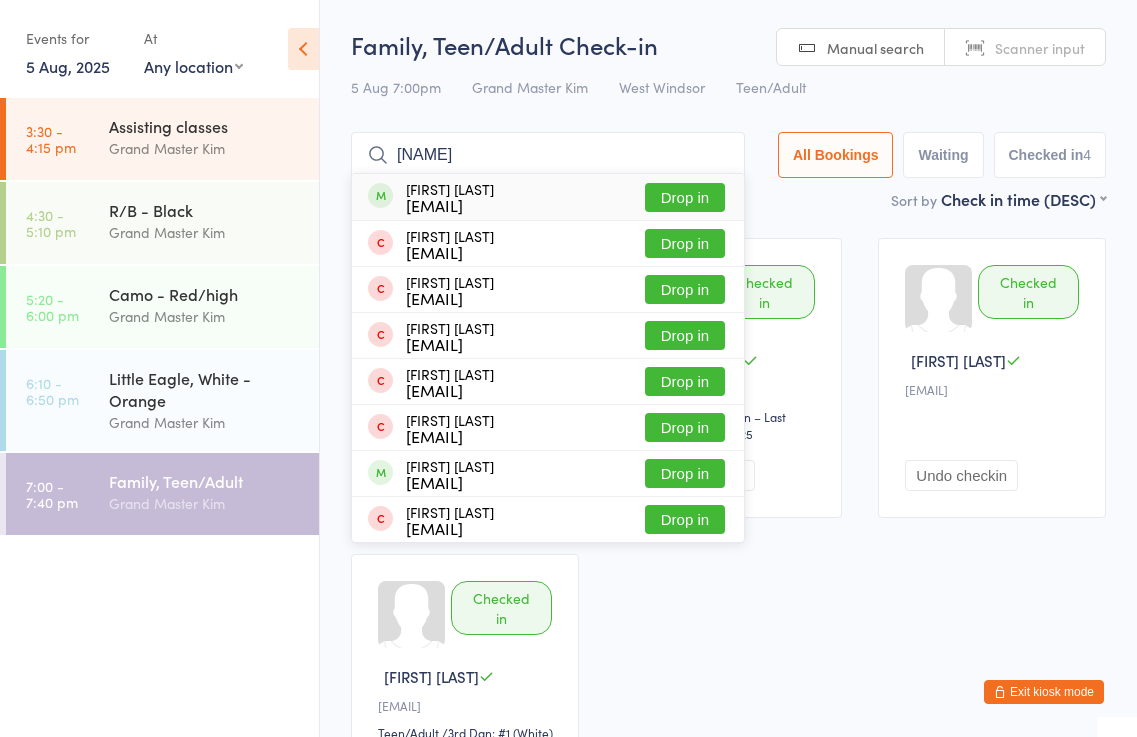 type on "[NAME]" 